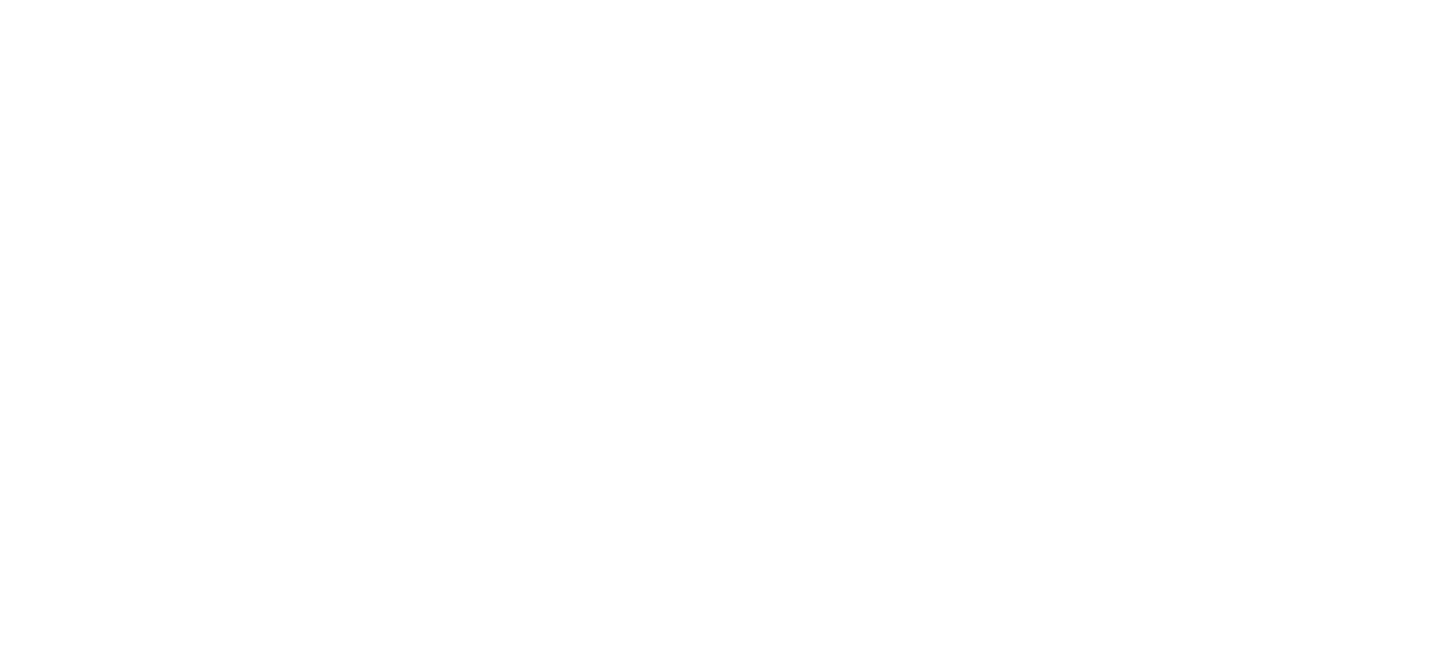 scroll, scrollTop: 0, scrollLeft: 0, axis: both 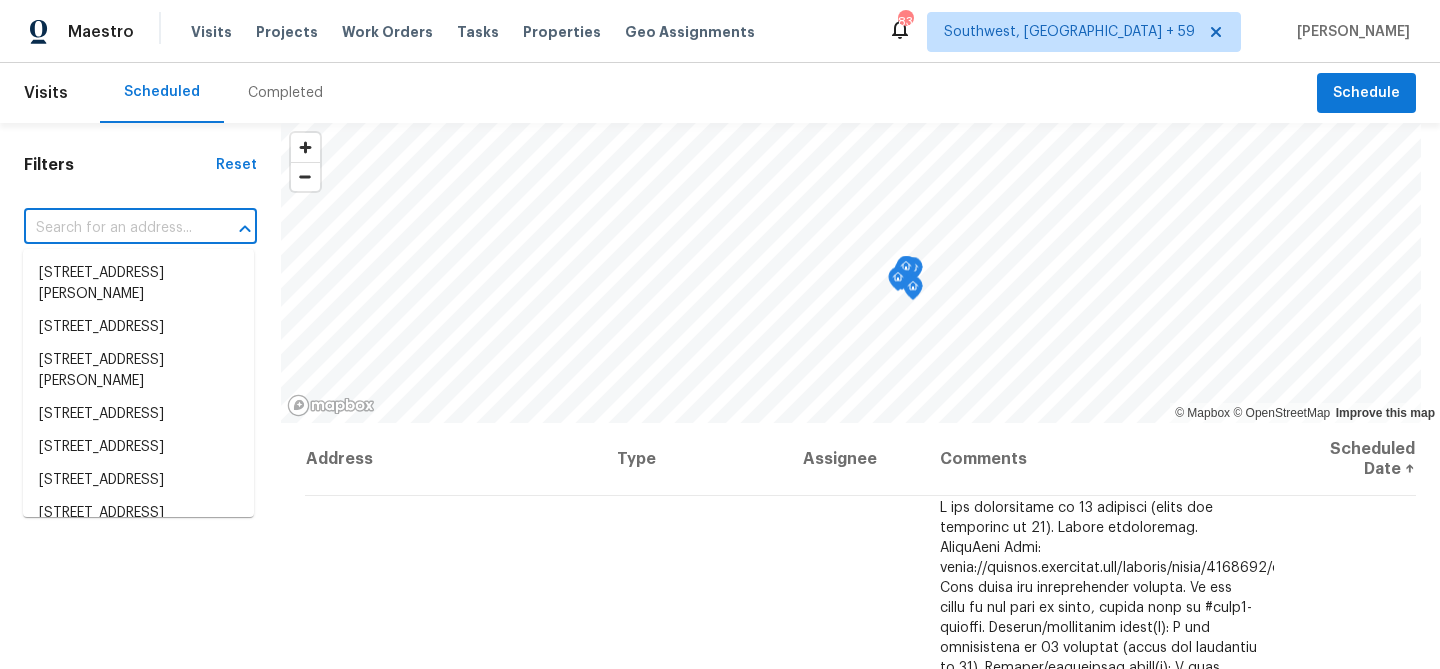 click at bounding box center [112, 228] 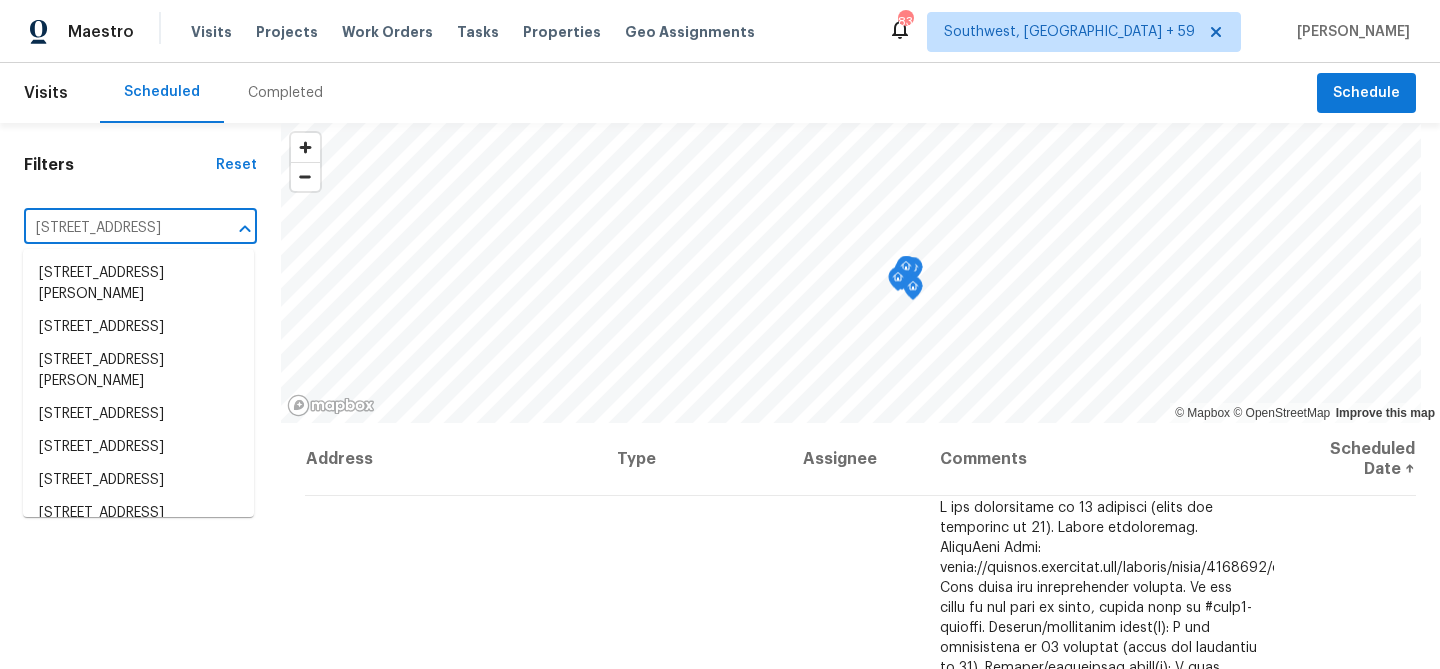 scroll, scrollTop: 0, scrollLeft: 68, axis: horizontal 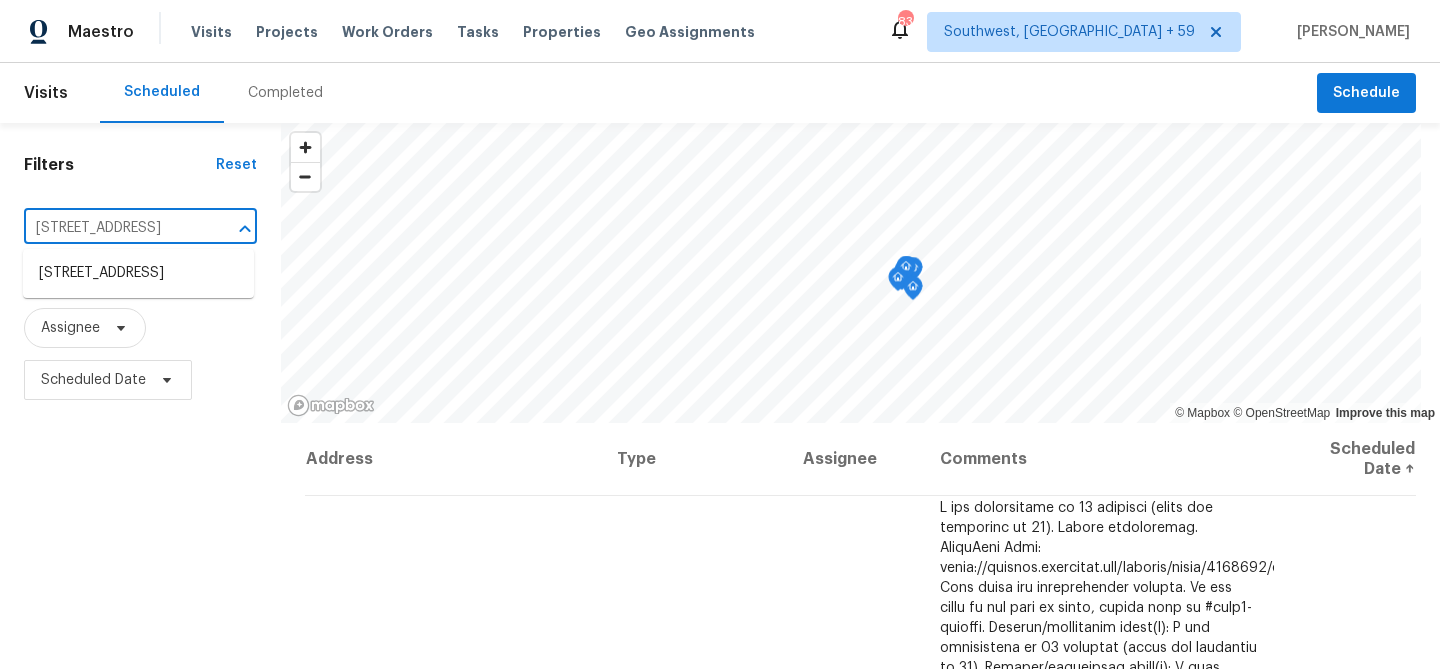 type on "145 Birdie Dr, Hempstead, TX 77445" 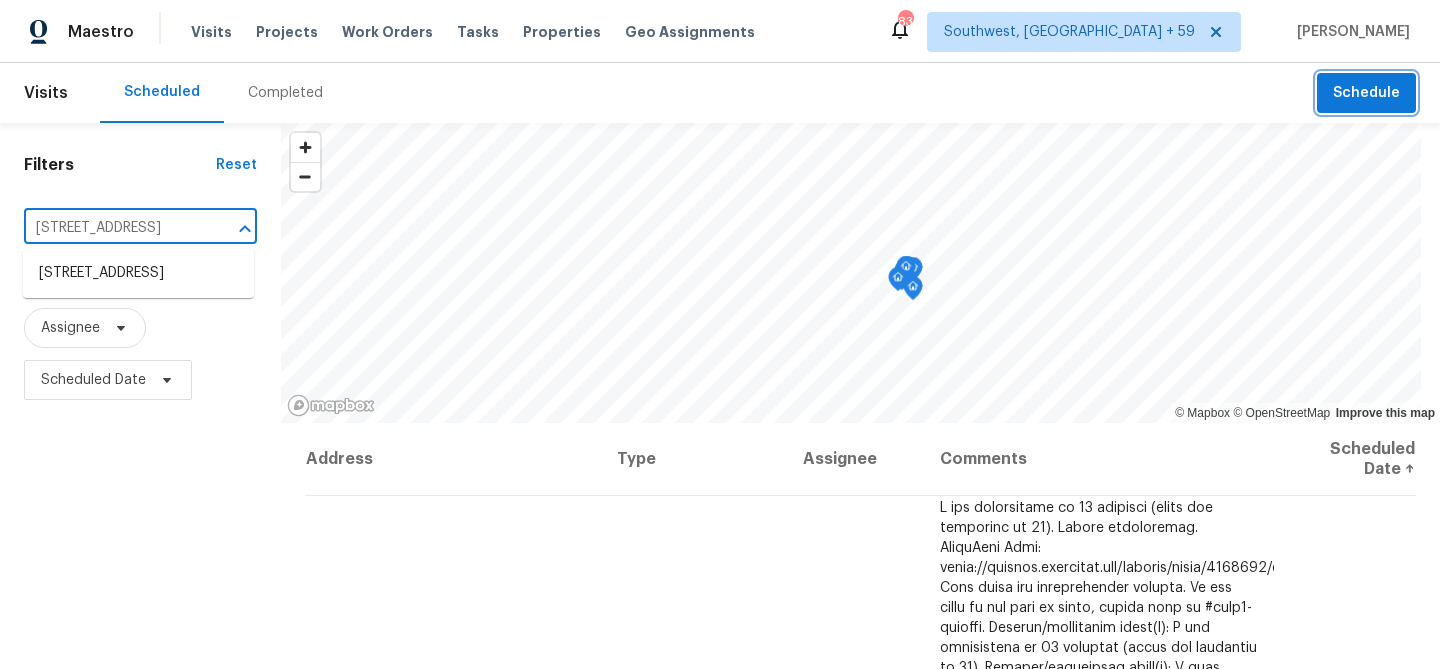 type 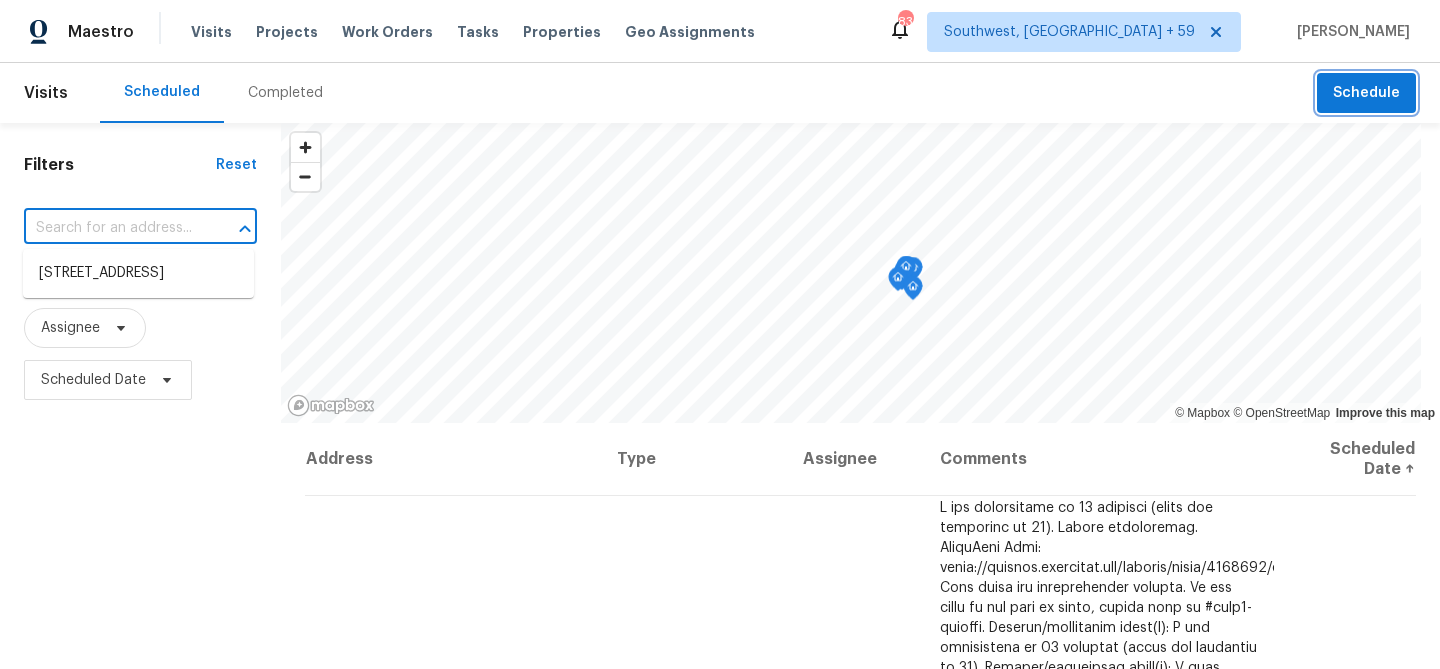 click on "Schedule" at bounding box center (1366, 93) 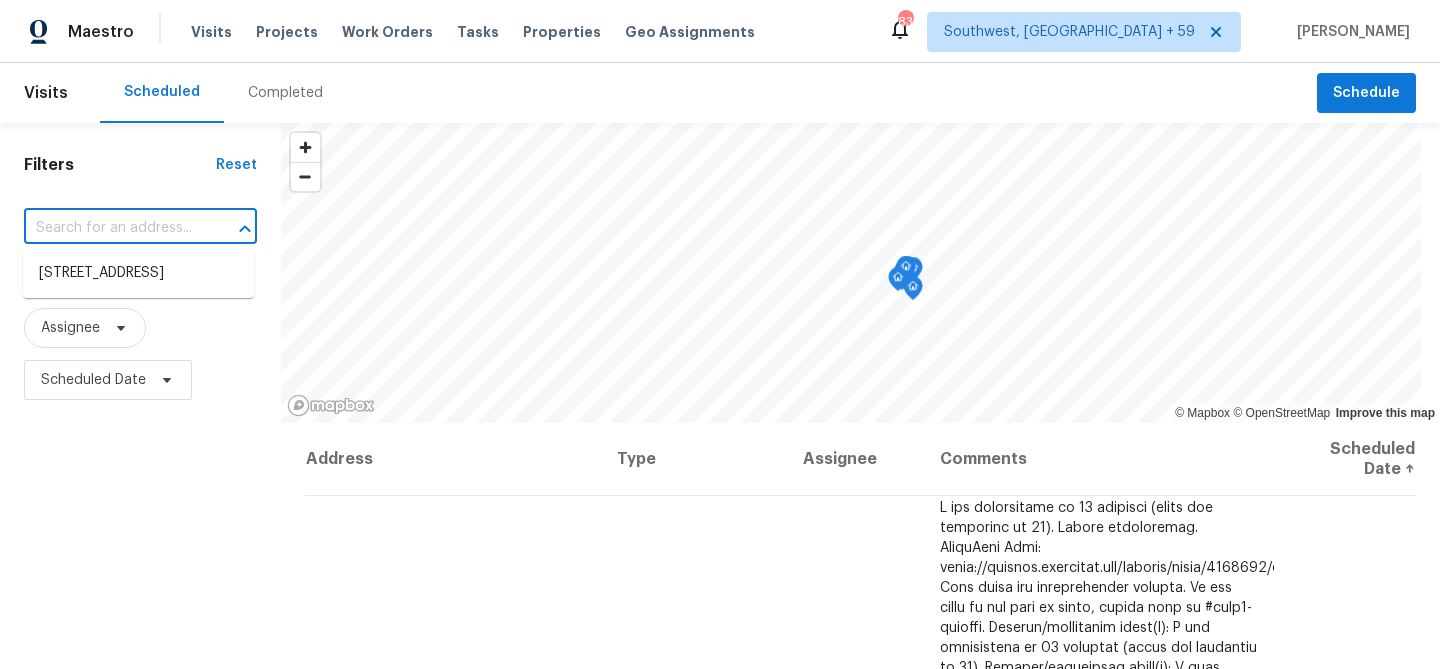 scroll, scrollTop: 0, scrollLeft: 0, axis: both 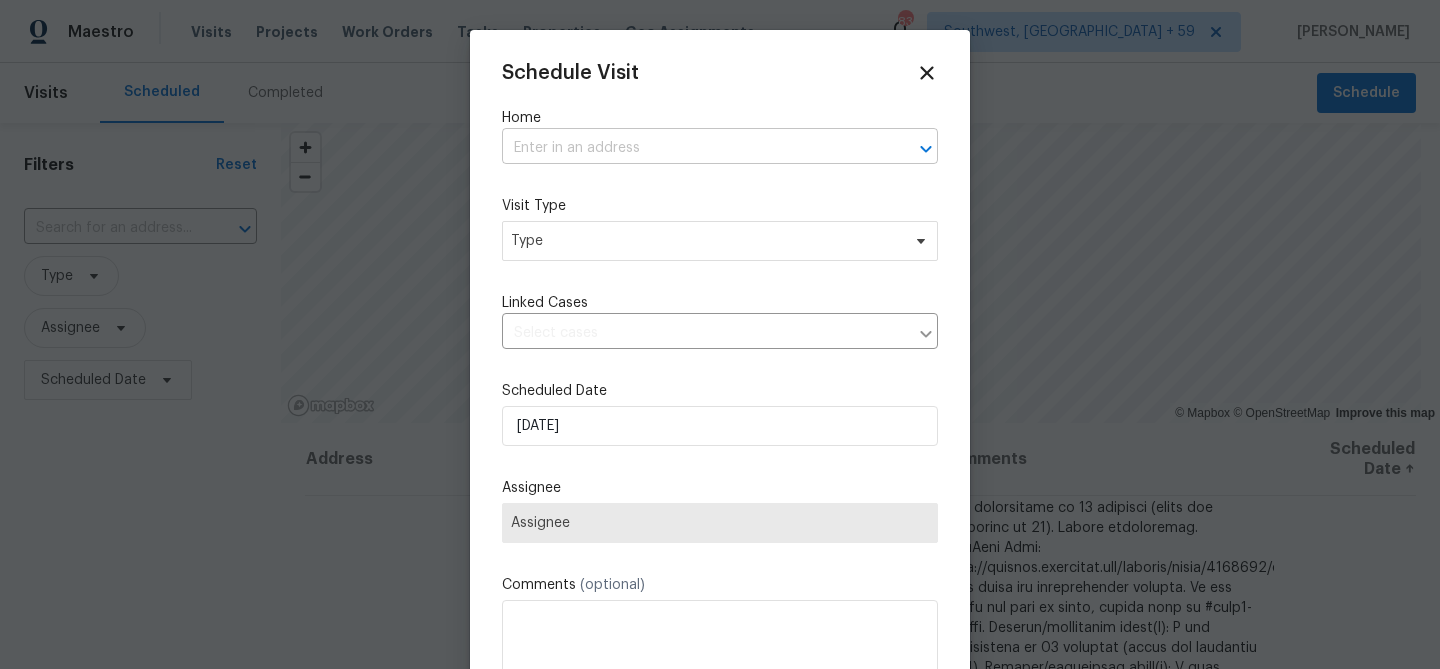 click at bounding box center (692, 148) 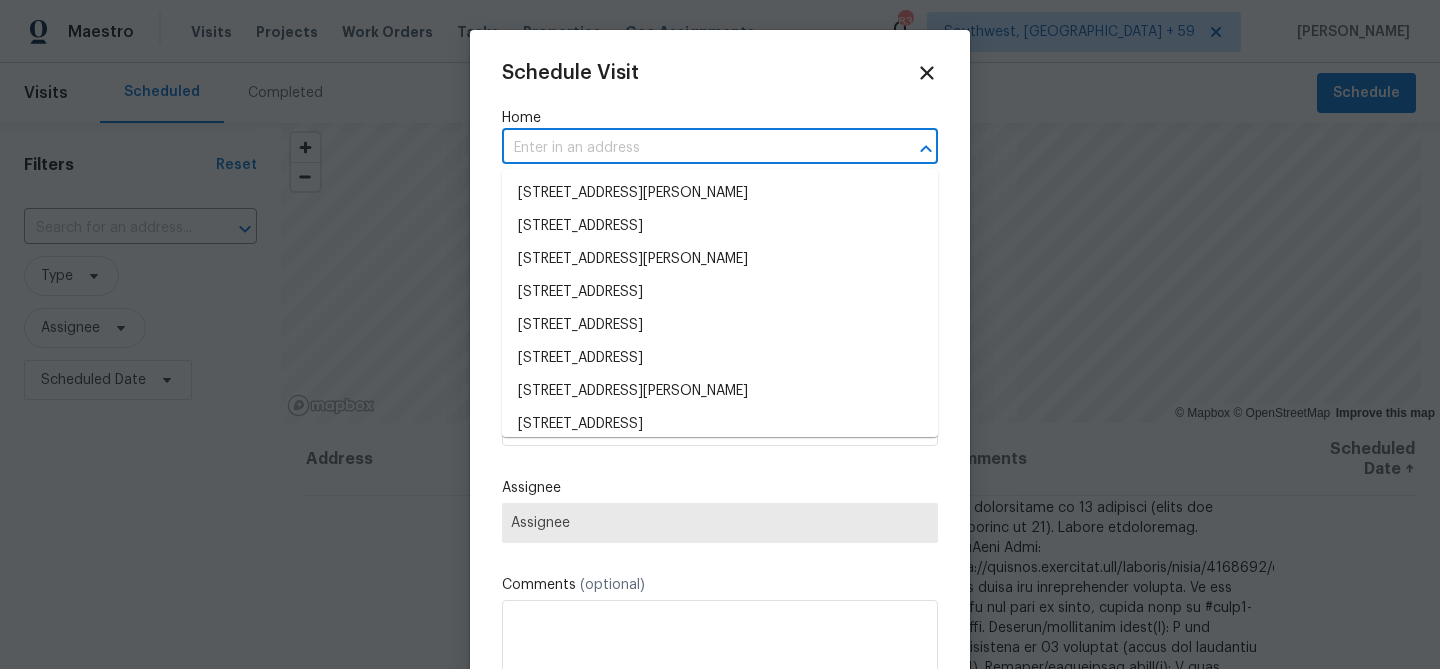 paste on "145 Birdie Dr, Hempstead, TX 77445" 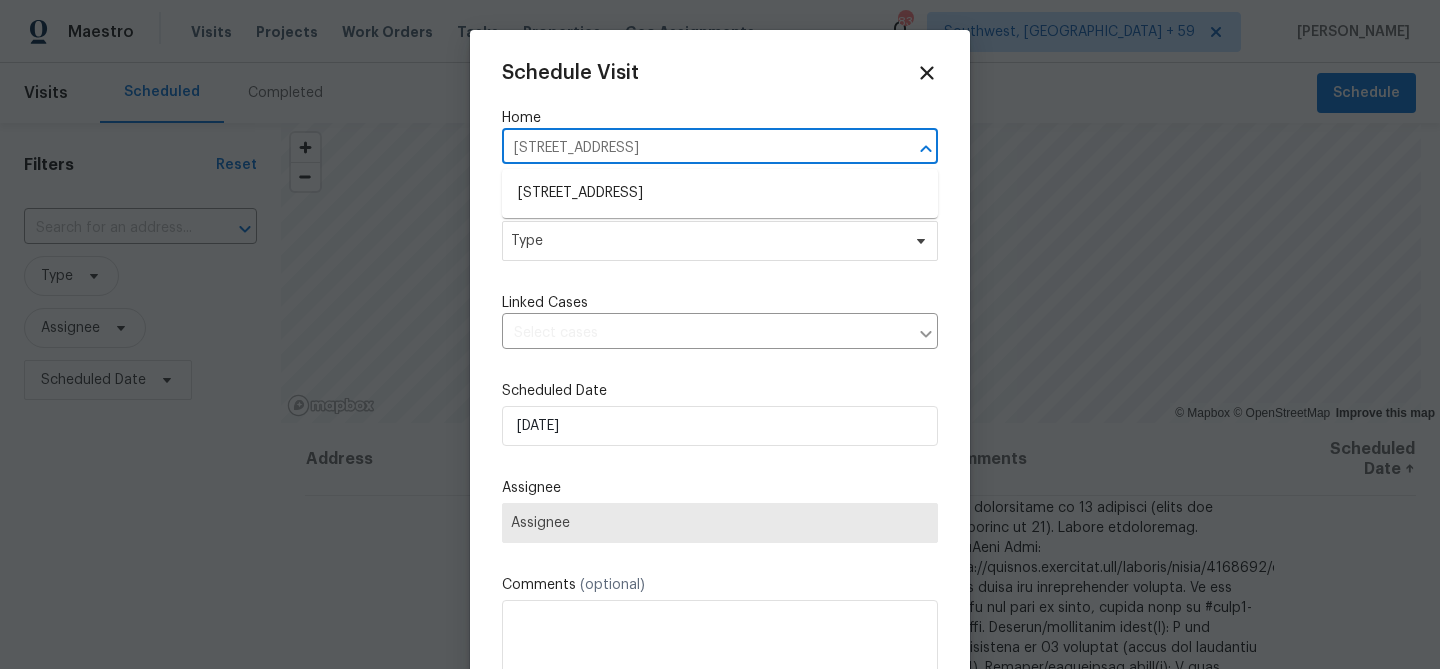 type on "145 Birdie Dr, Hempstead, TX 77445" 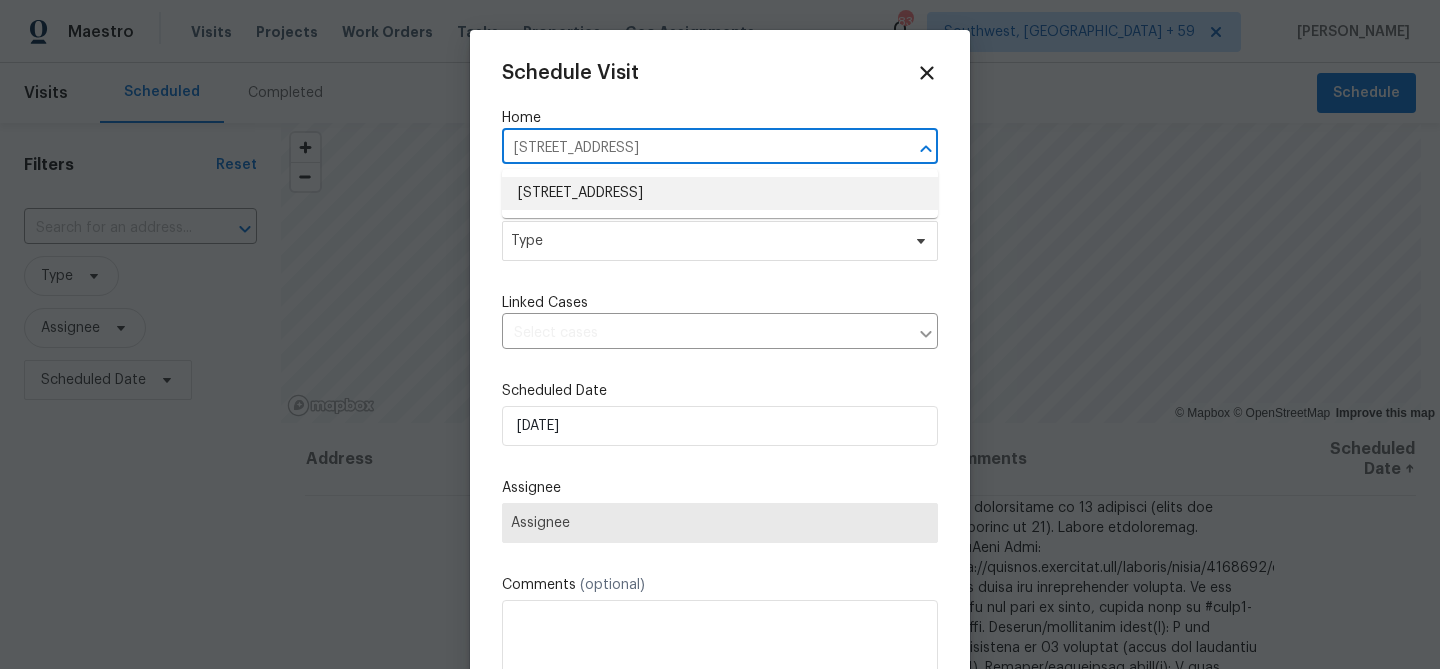 click on "145 Birdie Dr, Hempstead, TX 77445" at bounding box center (720, 193) 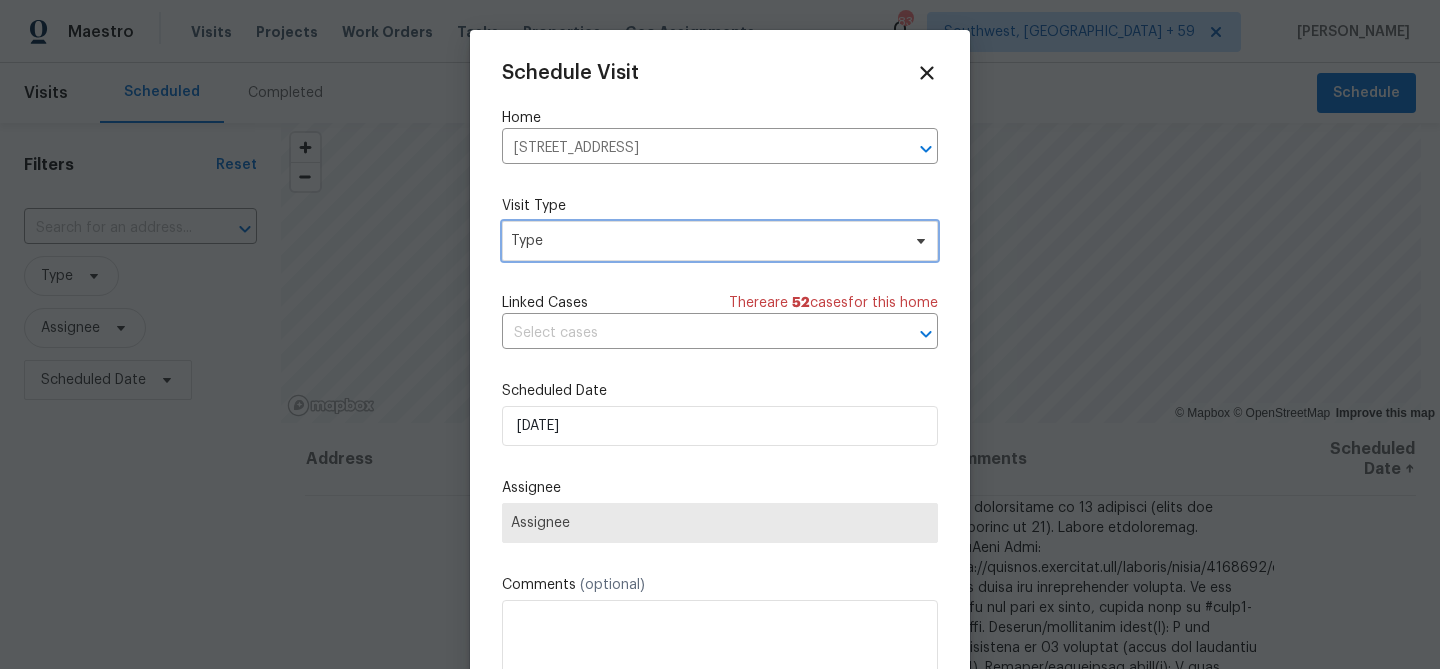 click on "Type" at bounding box center (705, 241) 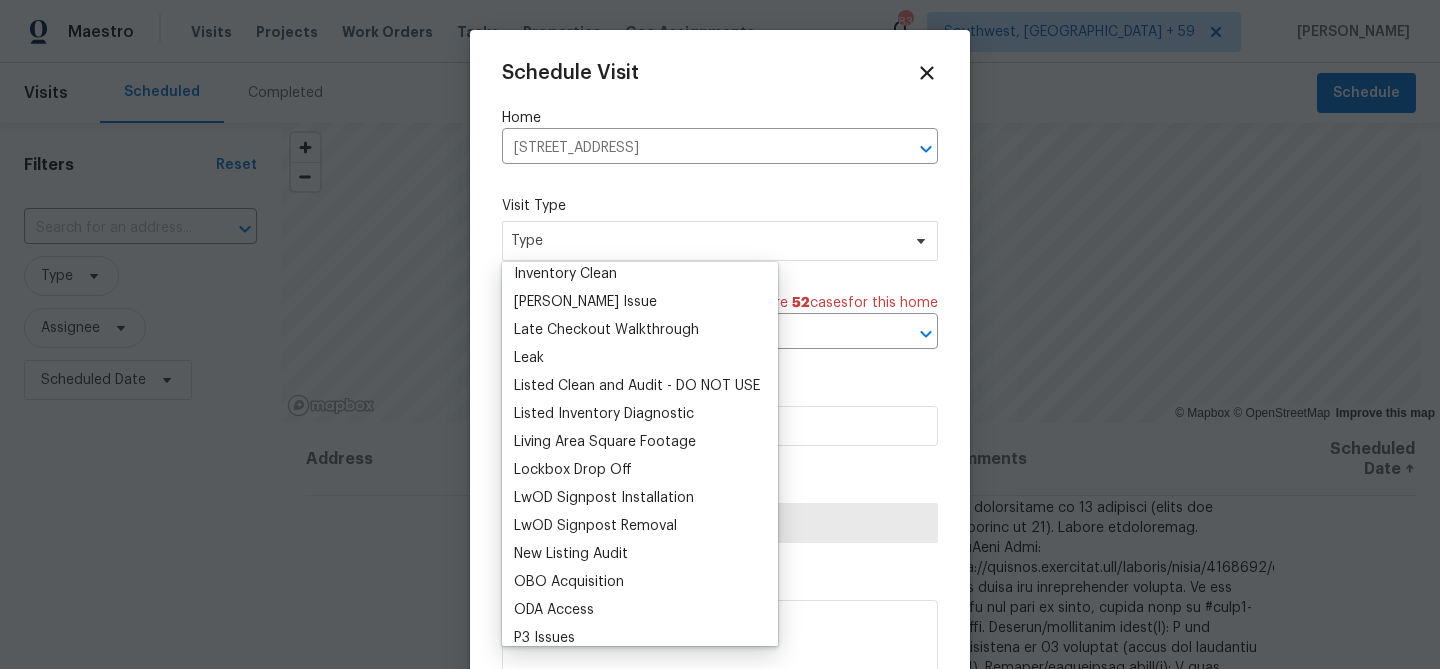 scroll, scrollTop: 1672, scrollLeft: 0, axis: vertical 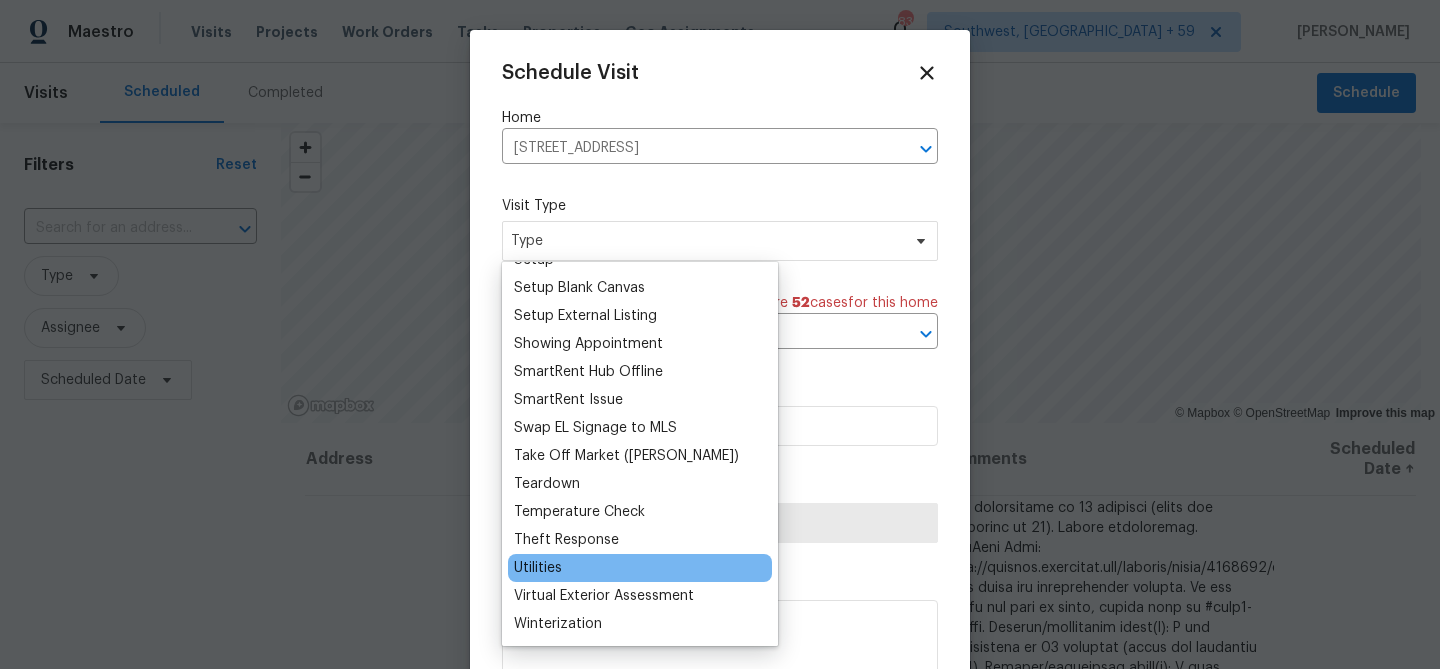 click on "Utilities" at bounding box center [538, 568] 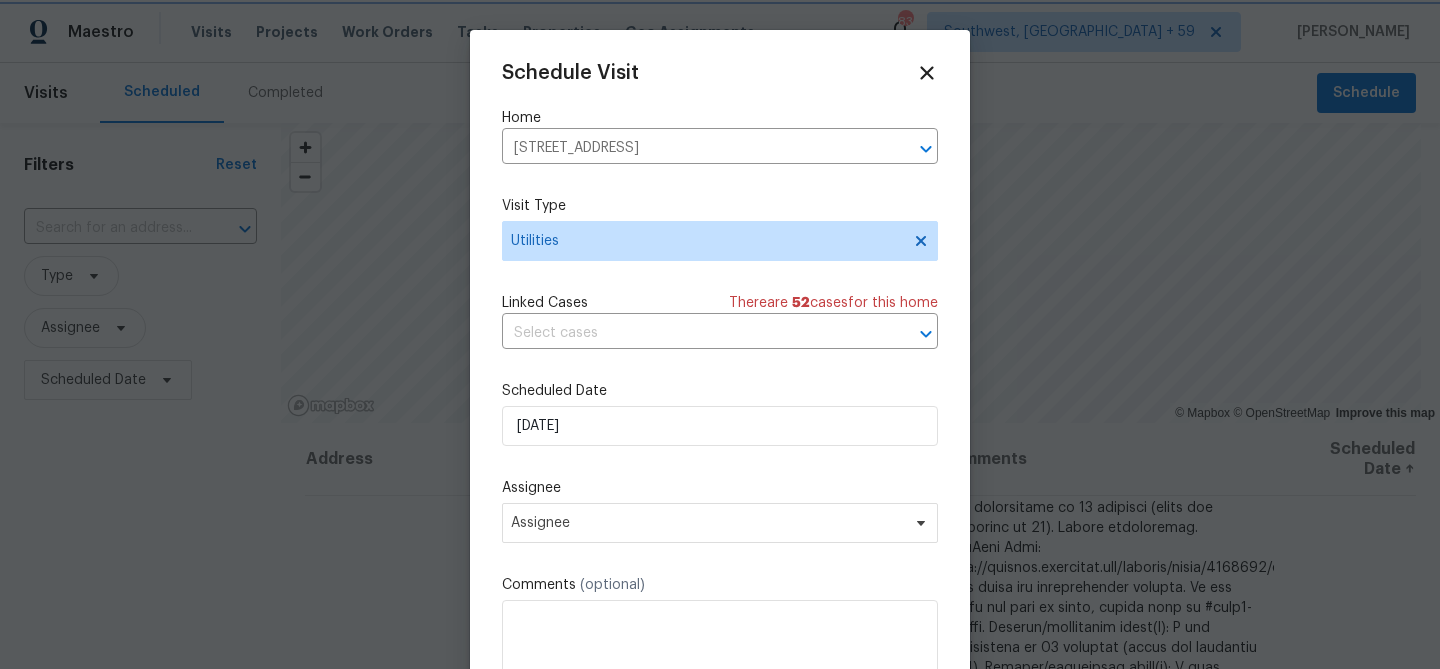 scroll, scrollTop: 36, scrollLeft: 0, axis: vertical 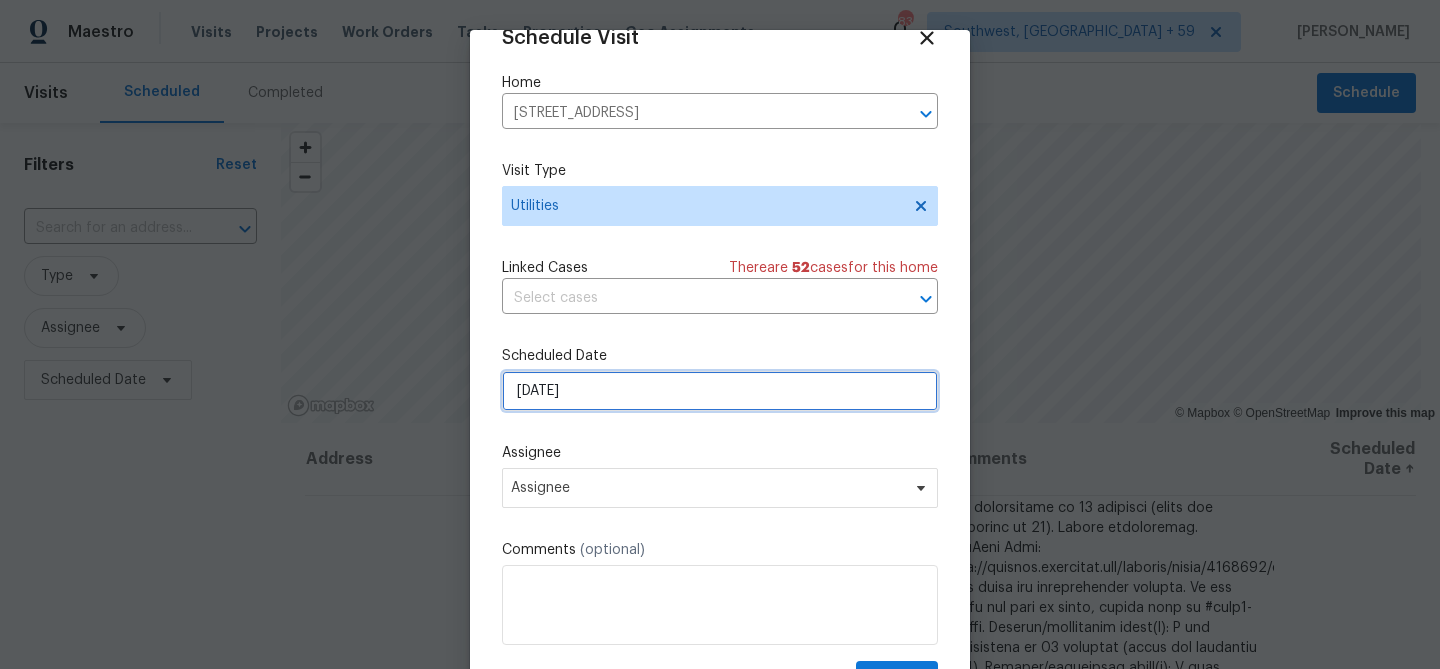 click on "10/07/2025" at bounding box center [720, 391] 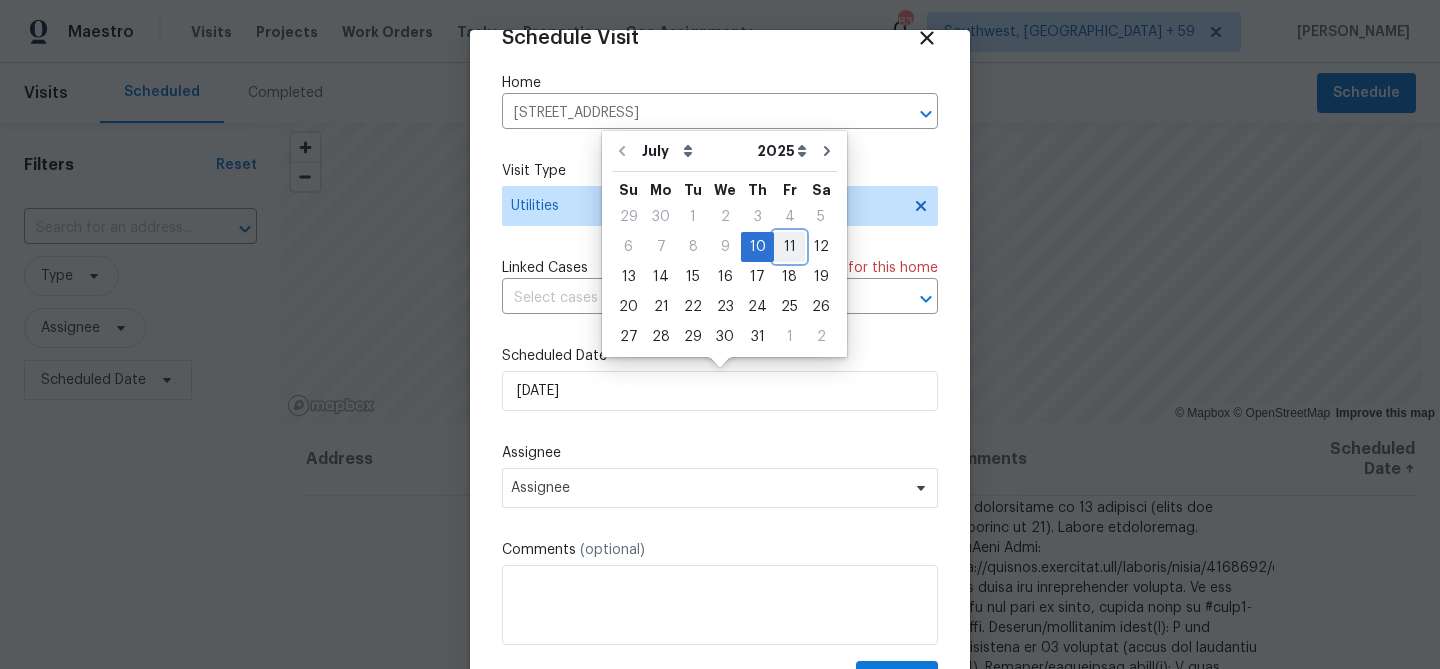 click on "11" at bounding box center [789, 247] 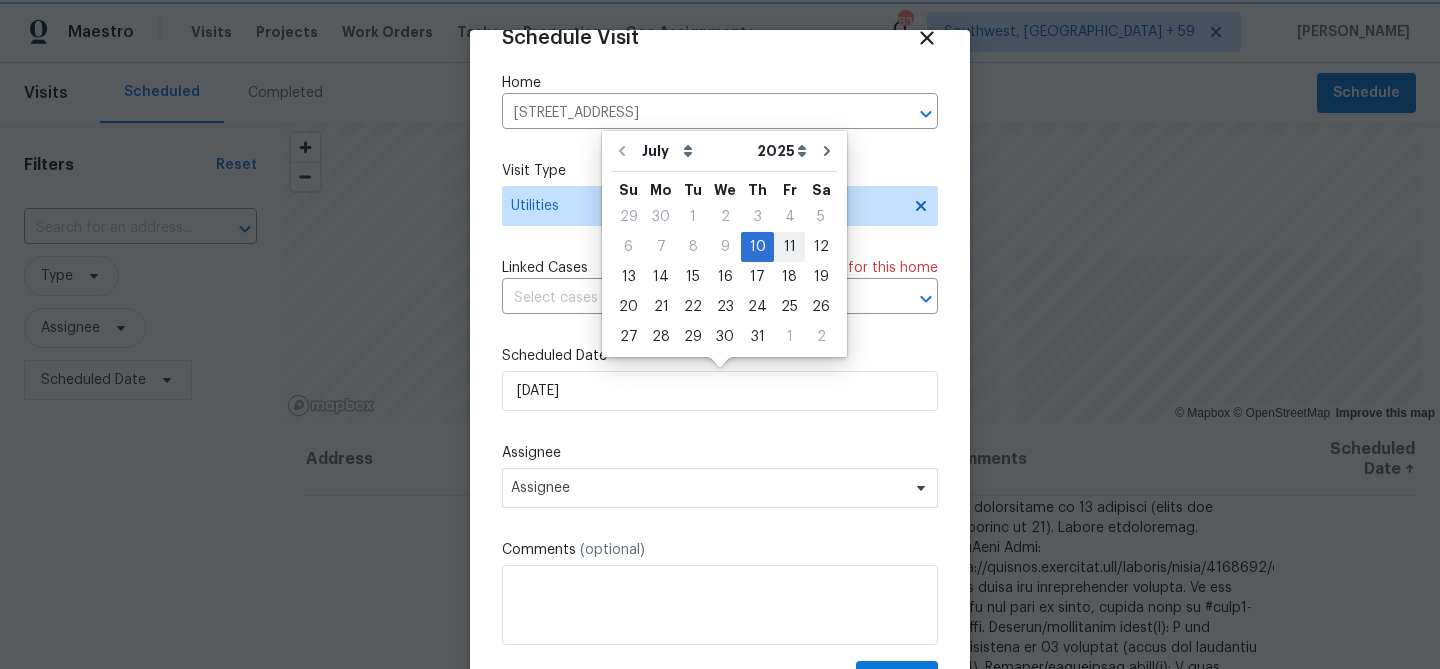 type on "11/07/2025" 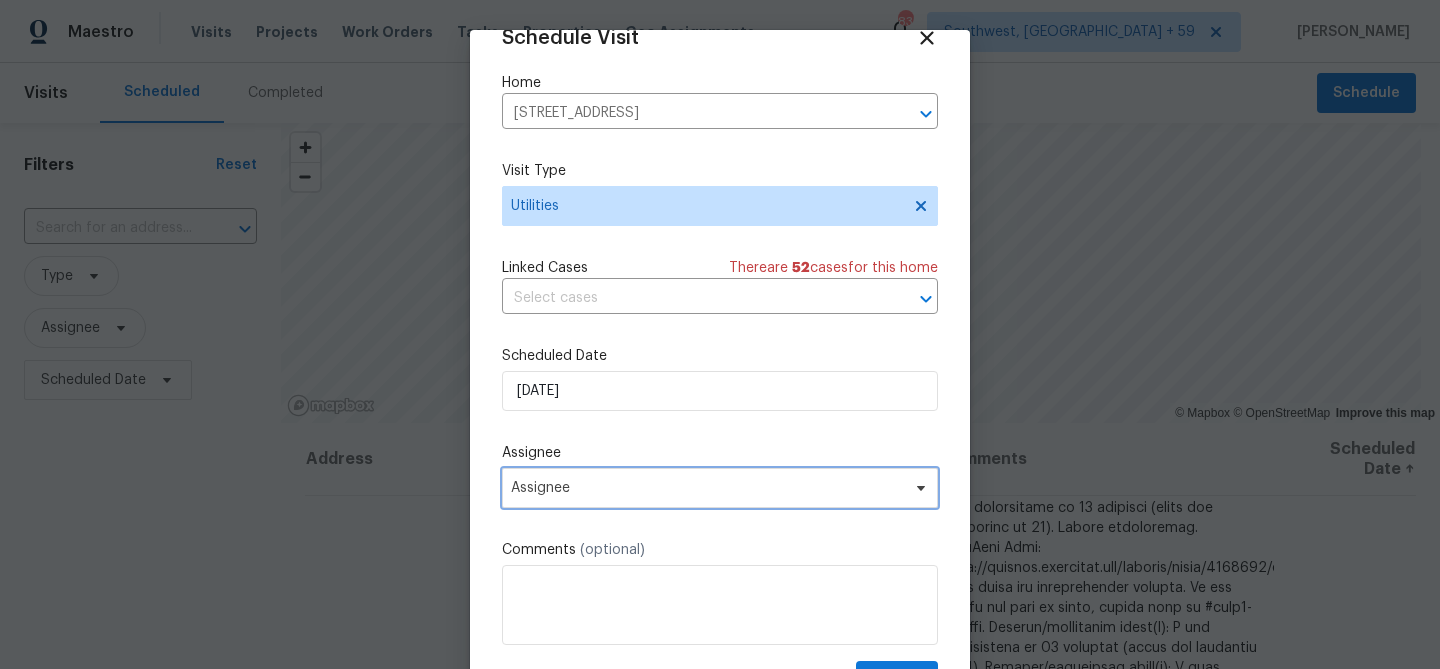 click on "Assignee" at bounding box center [707, 488] 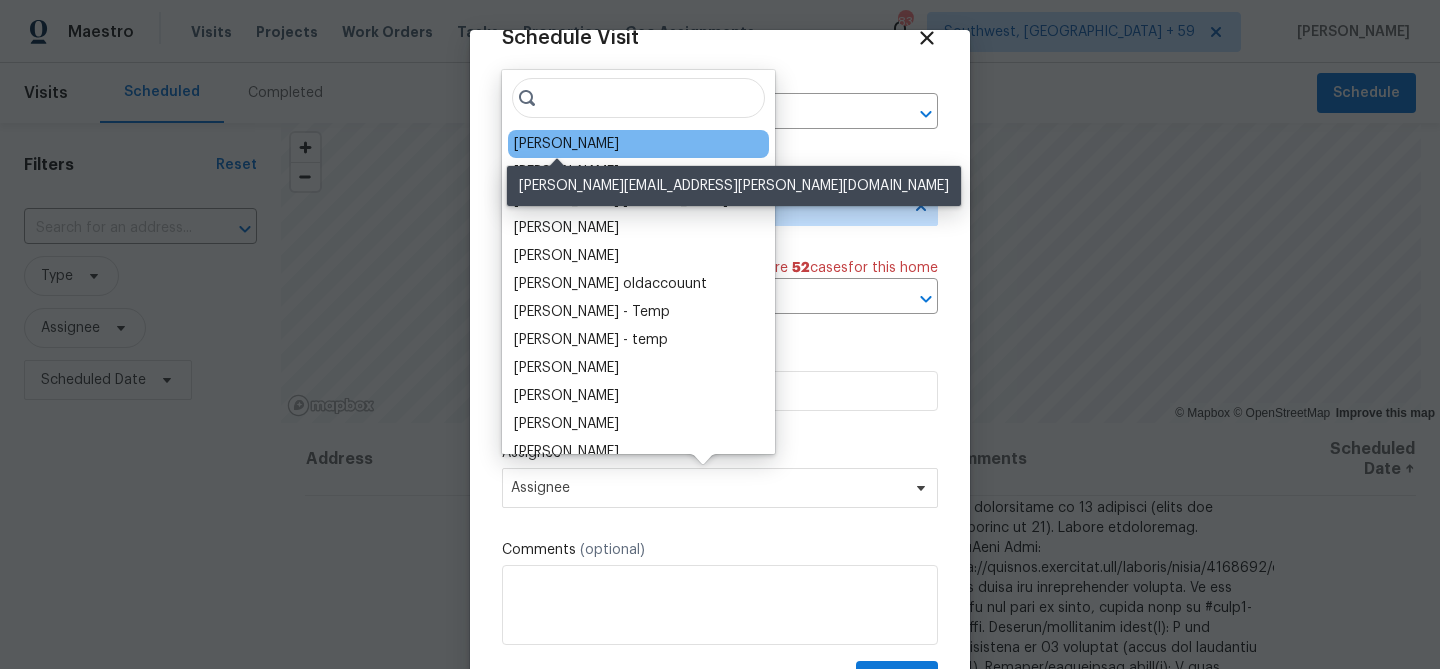 click on "Joseph Wolfe" at bounding box center [566, 144] 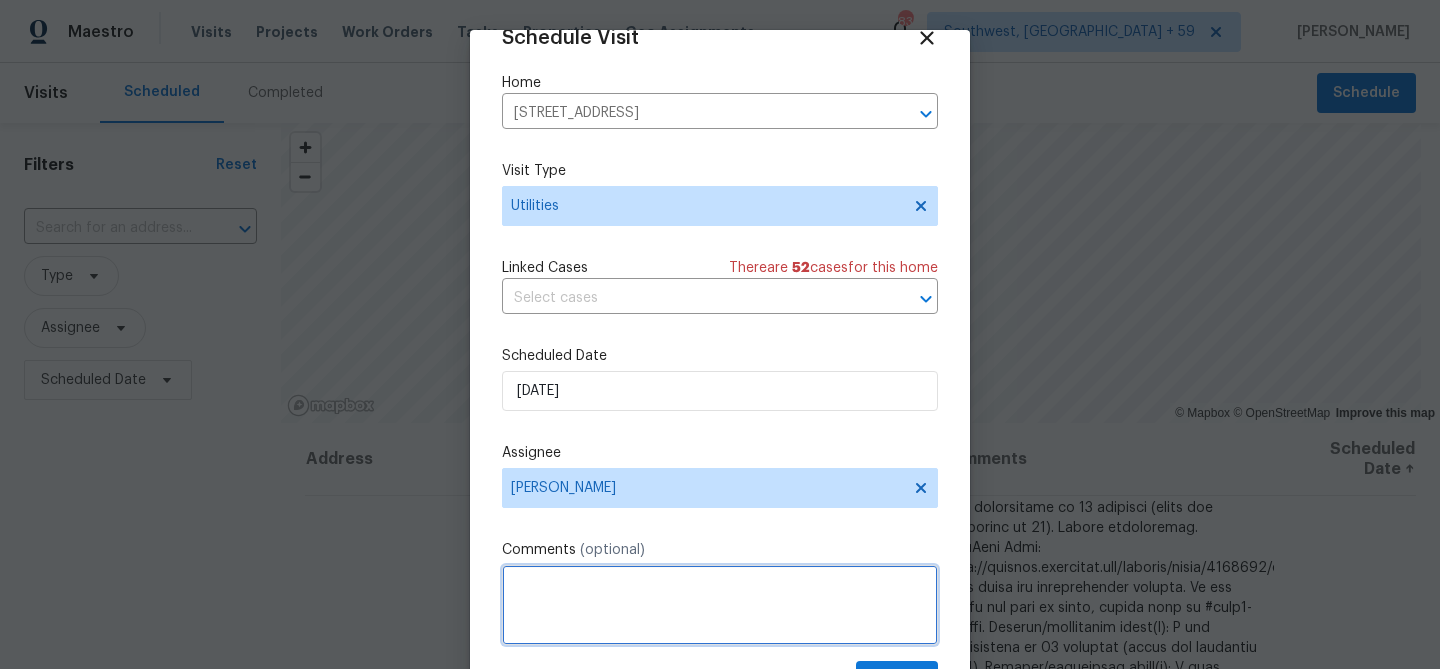 click at bounding box center [720, 605] 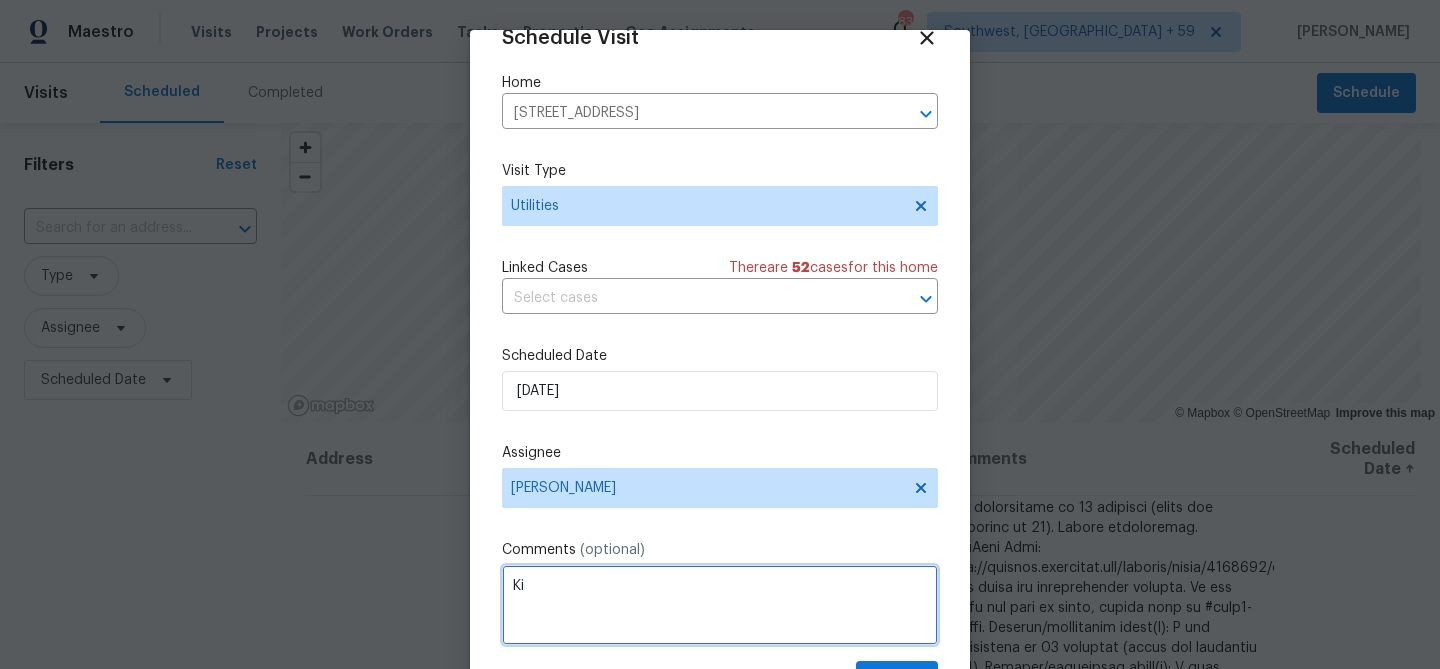 type on "K" 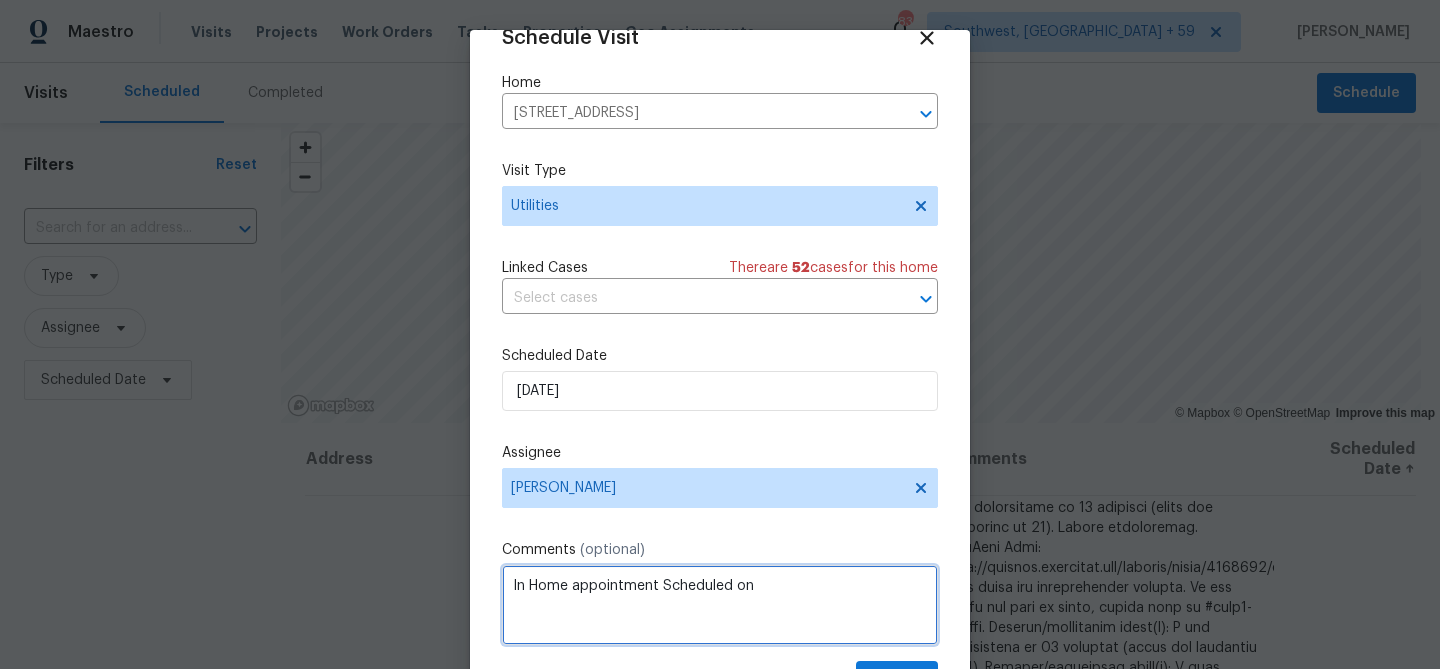 paste on "Friday 7/11/2025  between 8 AM to 12 PM" 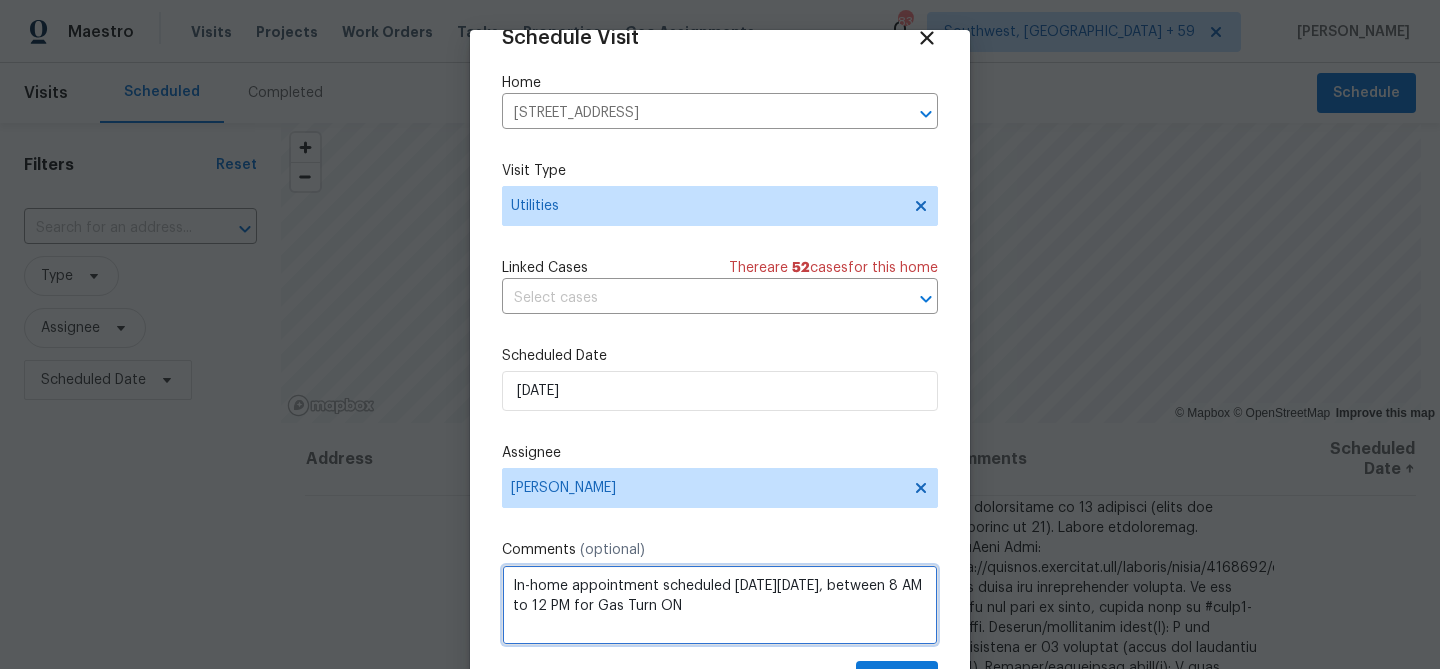 click on "In-home appointment scheduled on Friday, 7/11/2025, between 8 AM to 12 PM for Gas Turn ON" at bounding box center (720, 605) 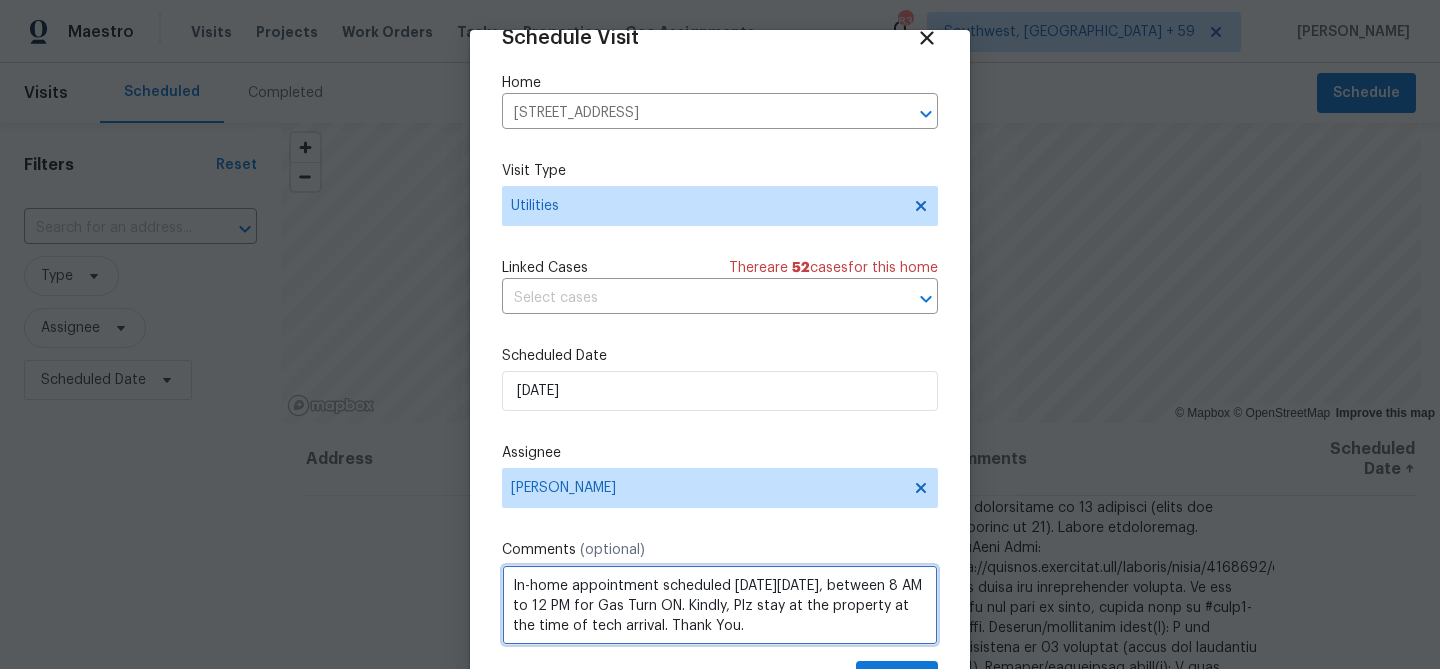scroll, scrollTop: 2, scrollLeft: 0, axis: vertical 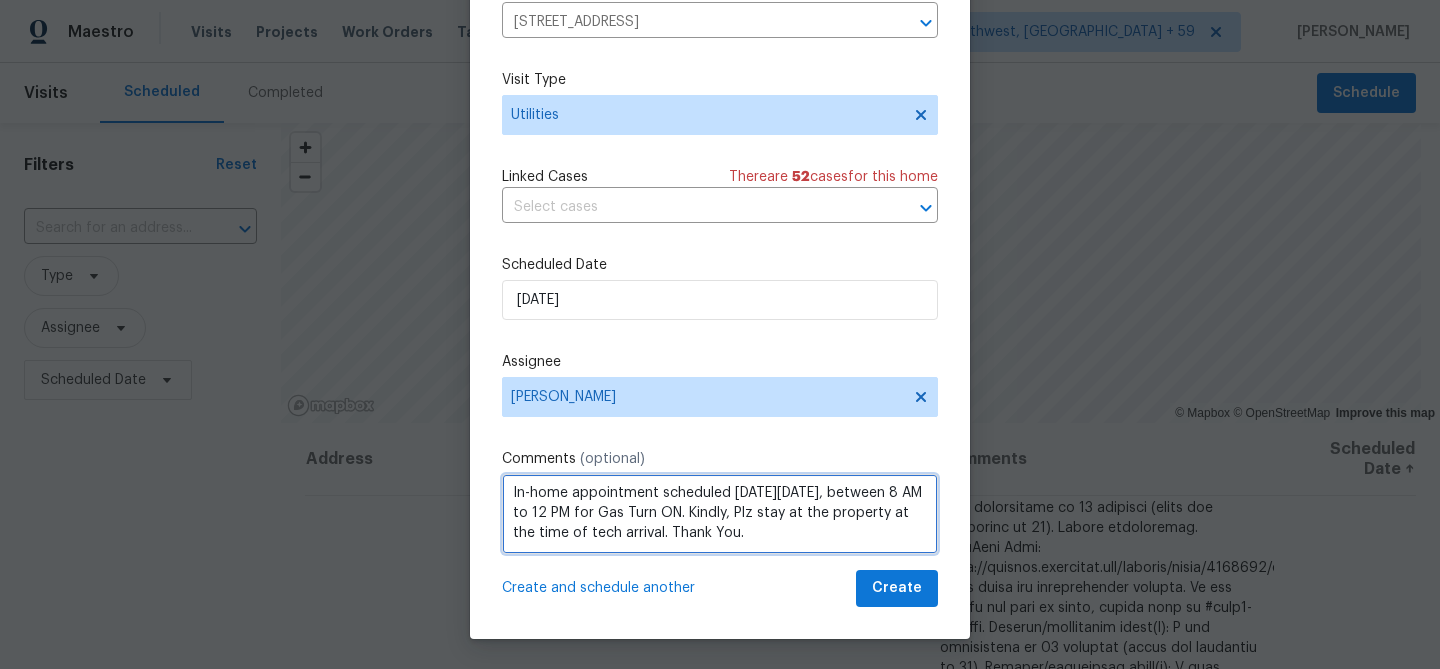 type on "In-home appointment scheduled on Friday, 7/11/2025, between 8 AM to 12 PM for Gas Turn ON. Kindly, Plz stay at the property at the time of tech arrival. Thank You." 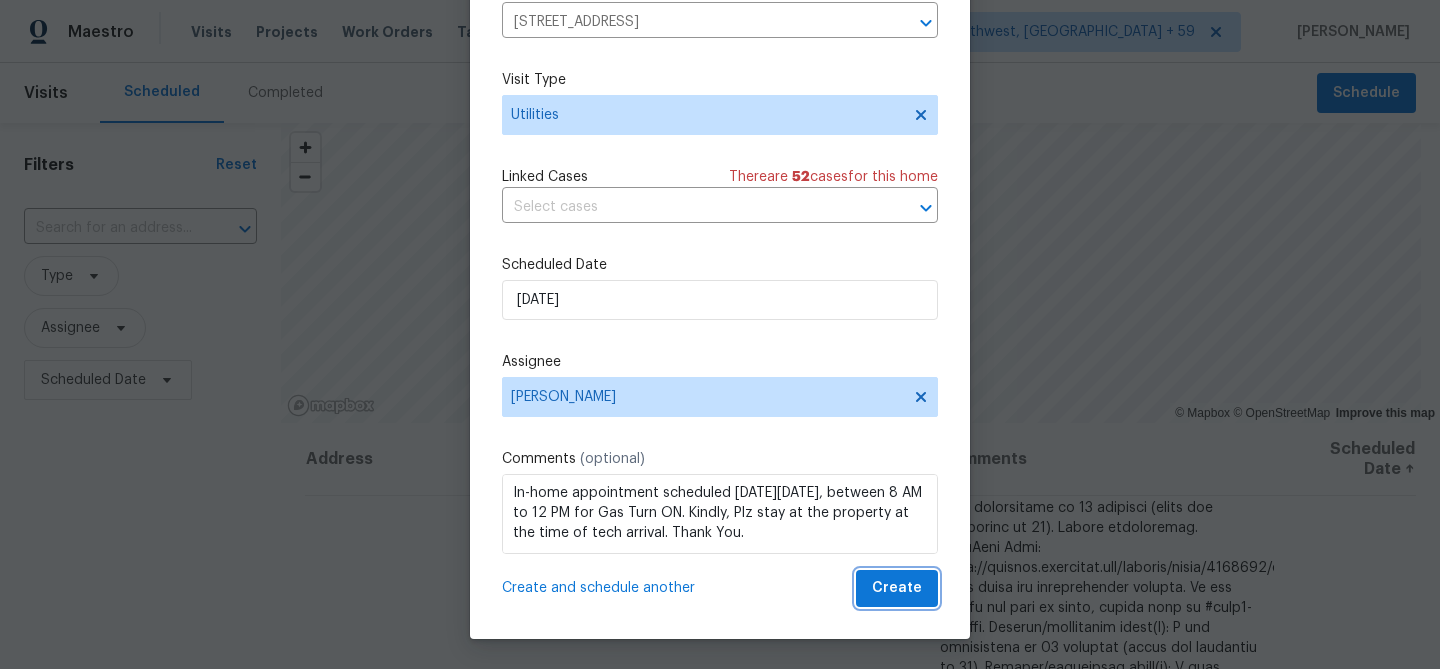 click on "Create" at bounding box center [897, 588] 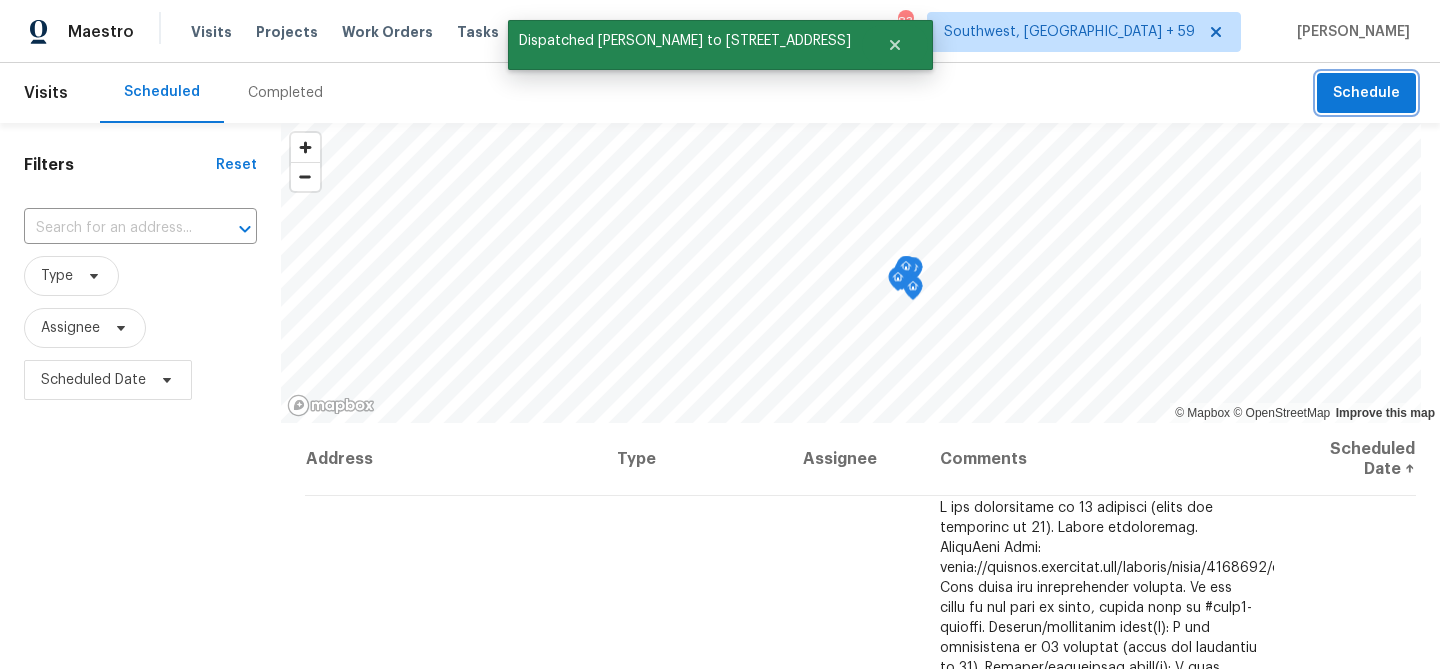 scroll, scrollTop: 0, scrollLeft: 0, axis: both 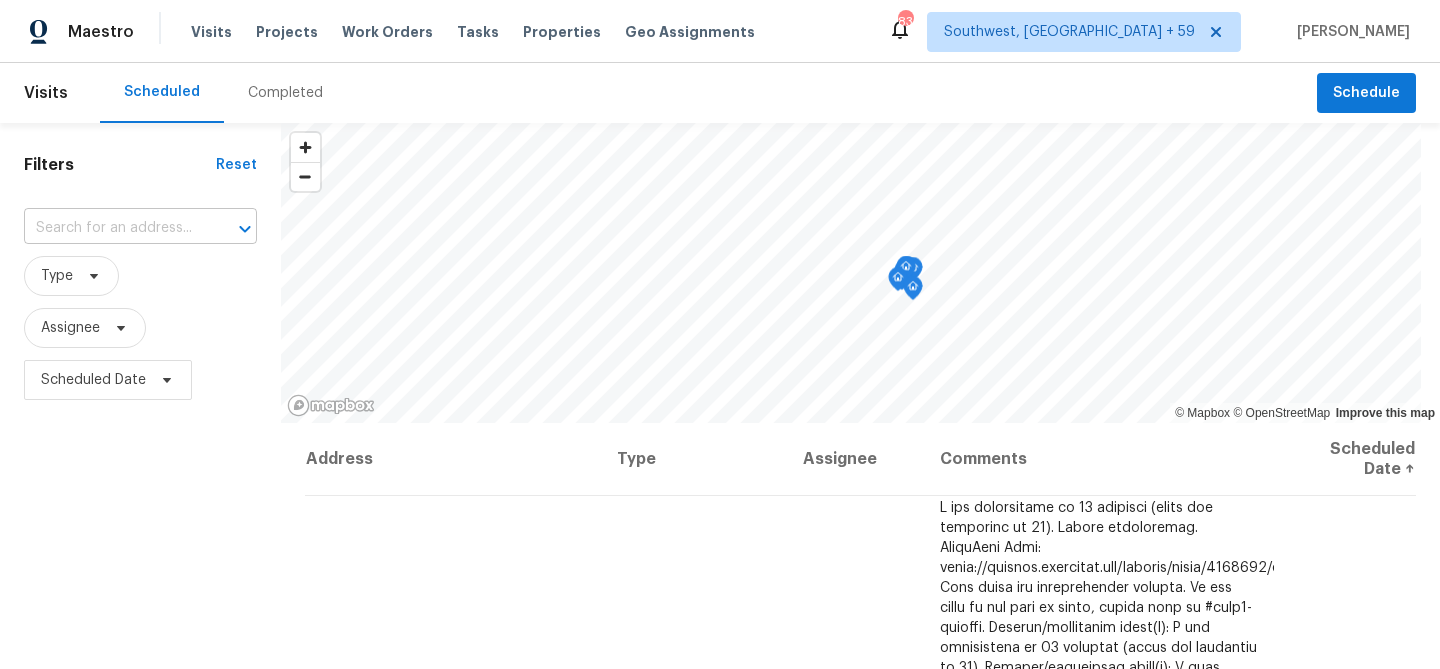 click at bounding box center [112, 228] 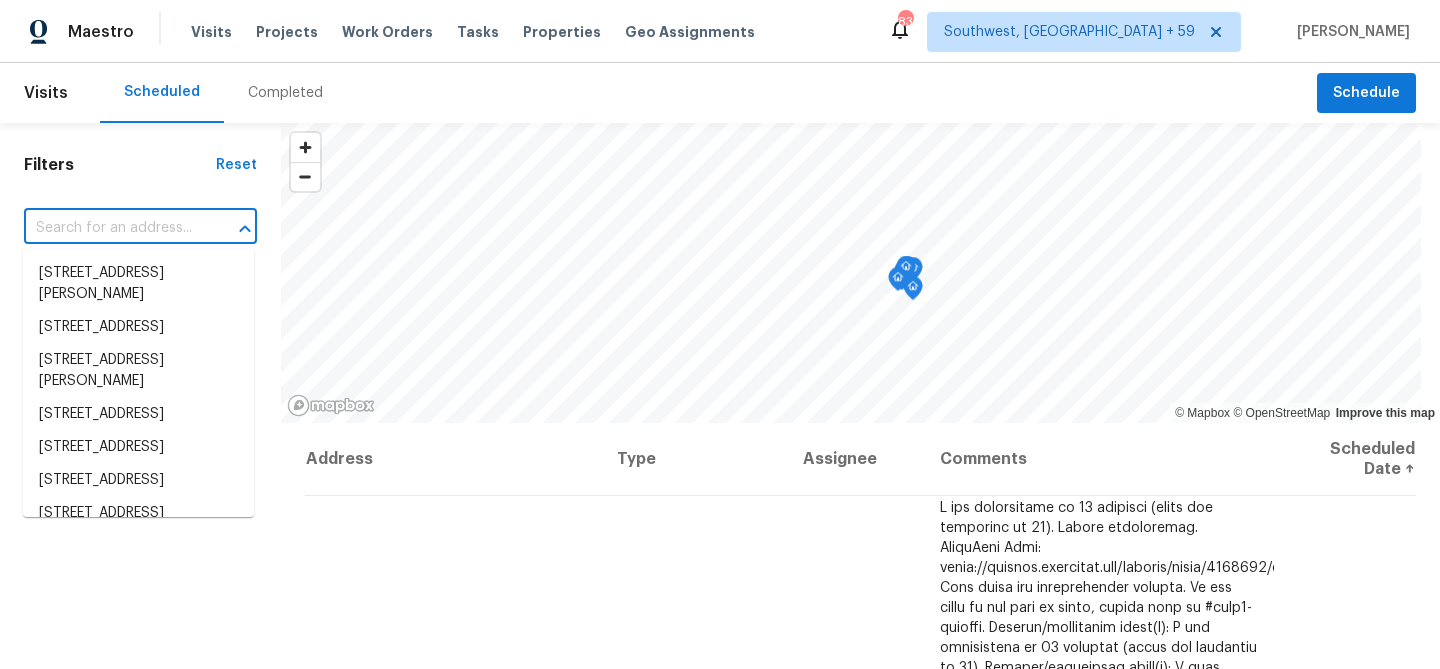 paste on "Friday 7/11/2025  between 8 AM to 12 PM" 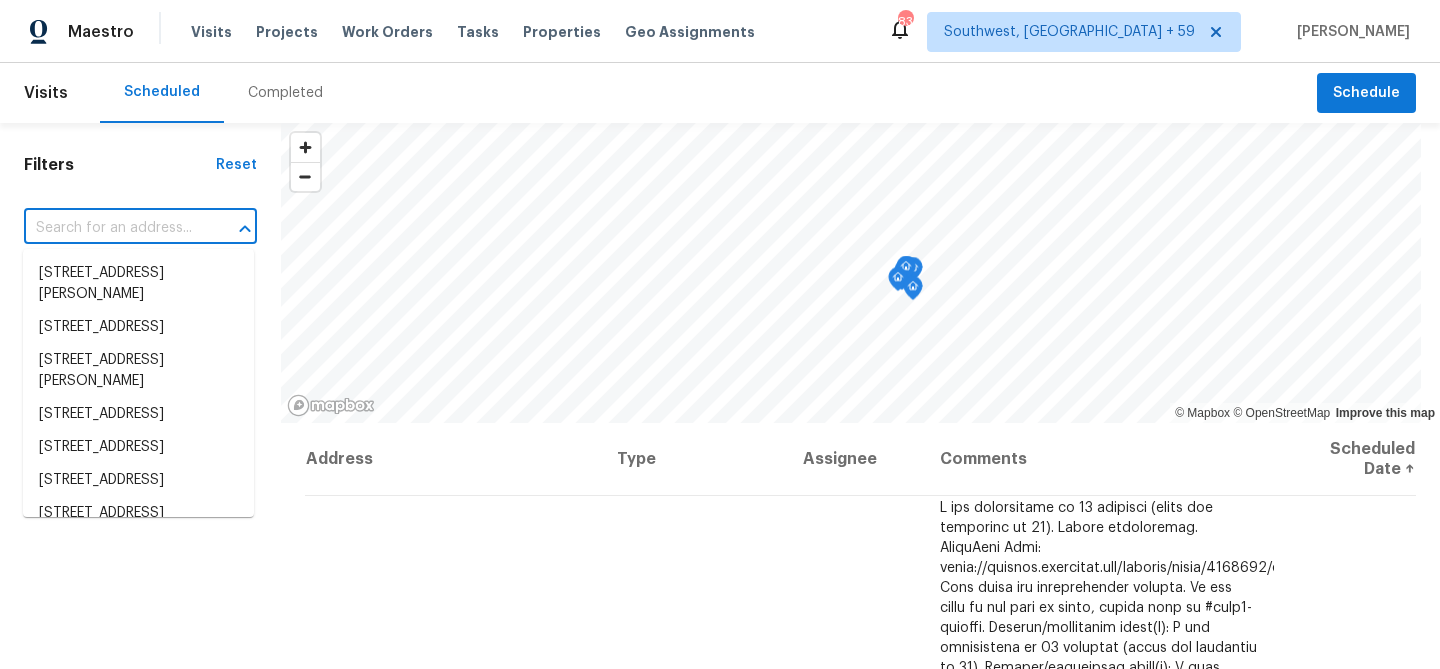 scroll, scrollTop: 0, scrollLeft: 0, axis: both 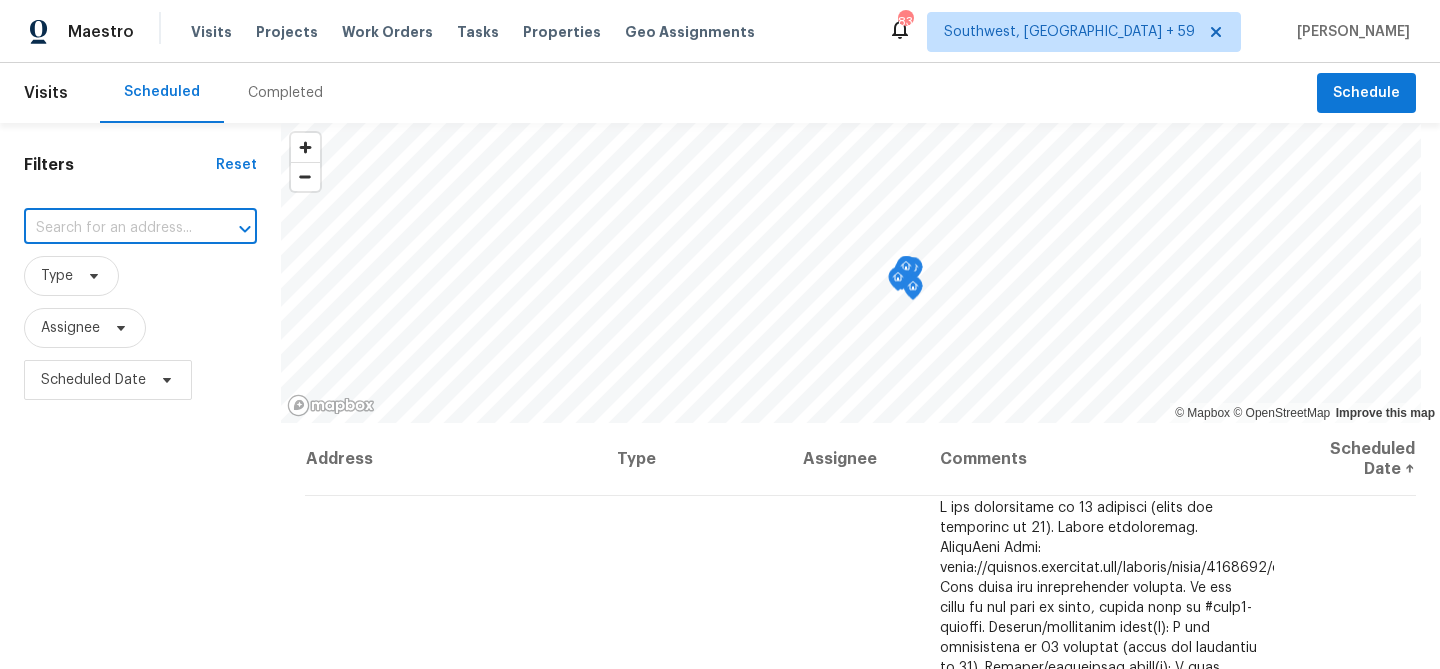 paste on "145 Birdie Dr, Hempstead, TX 77445" 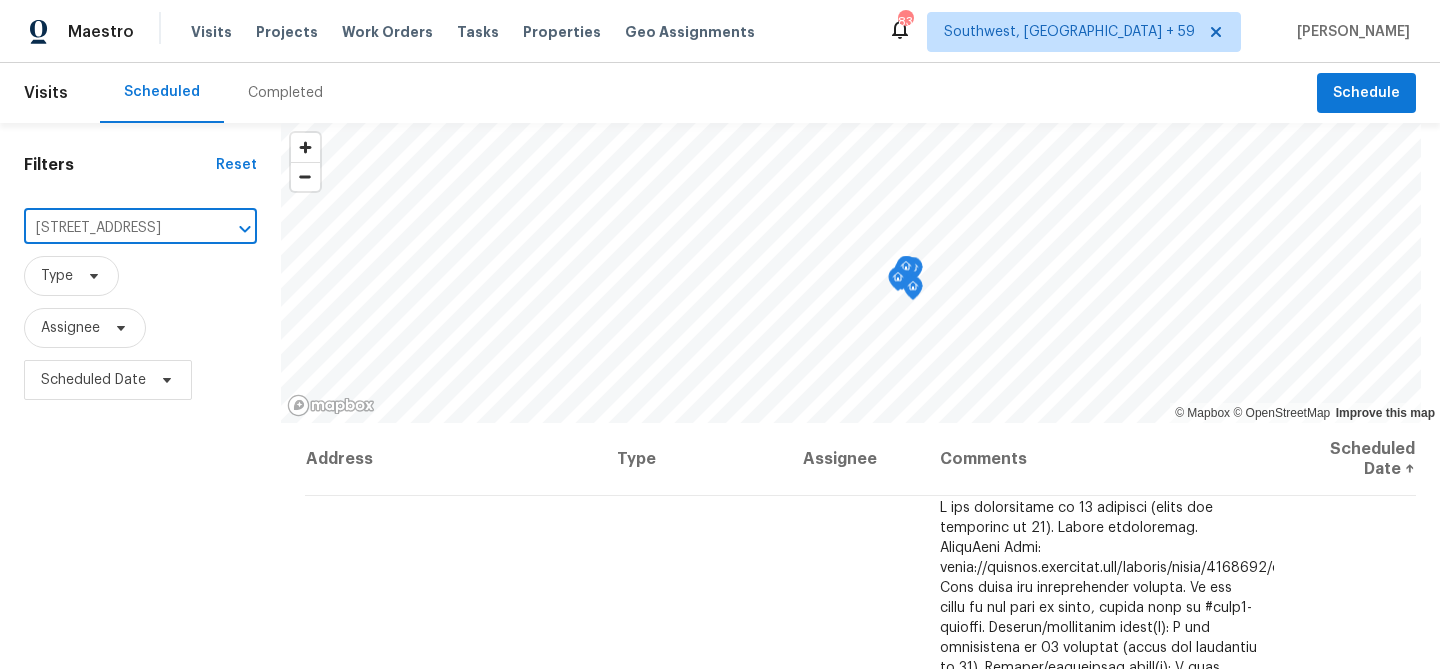 scroll, scrollTop: 0, scrollLeft: 68, axis: horizontal 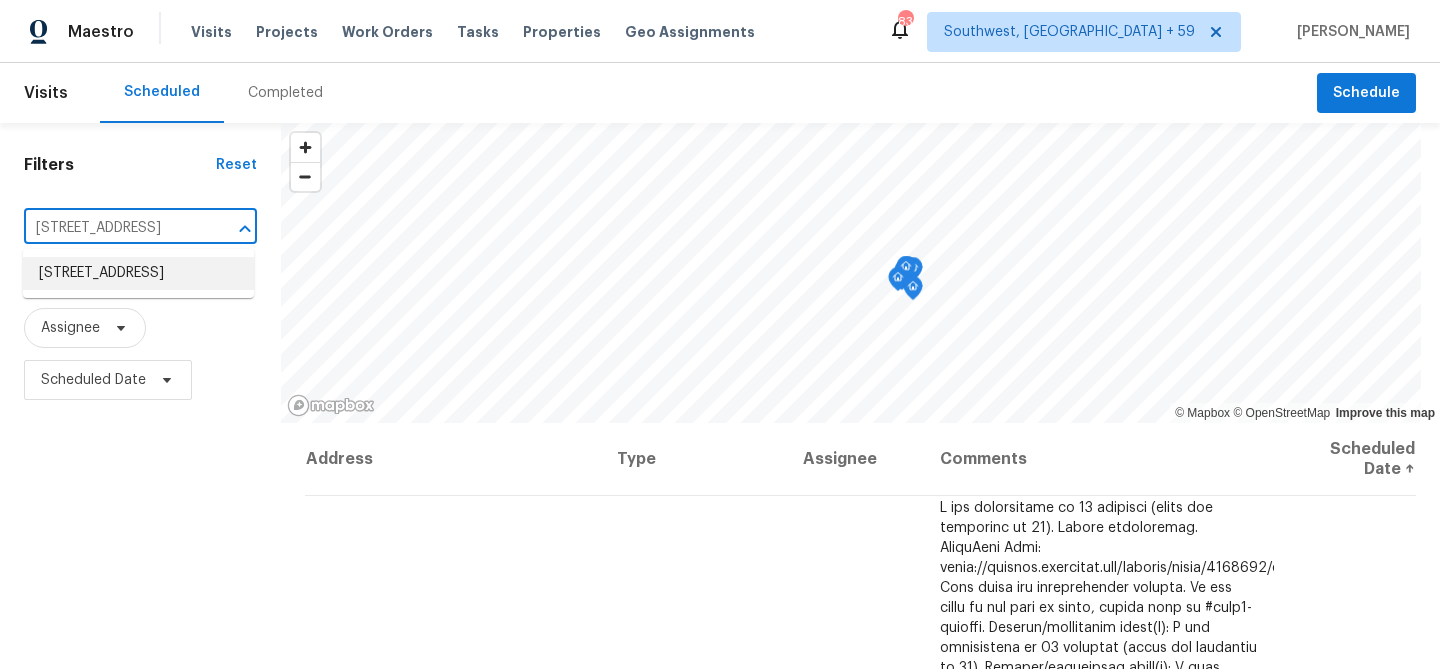 click on "145 Birdie Dr, Hempstead, TX 77445" at bounding box center (138, 273) 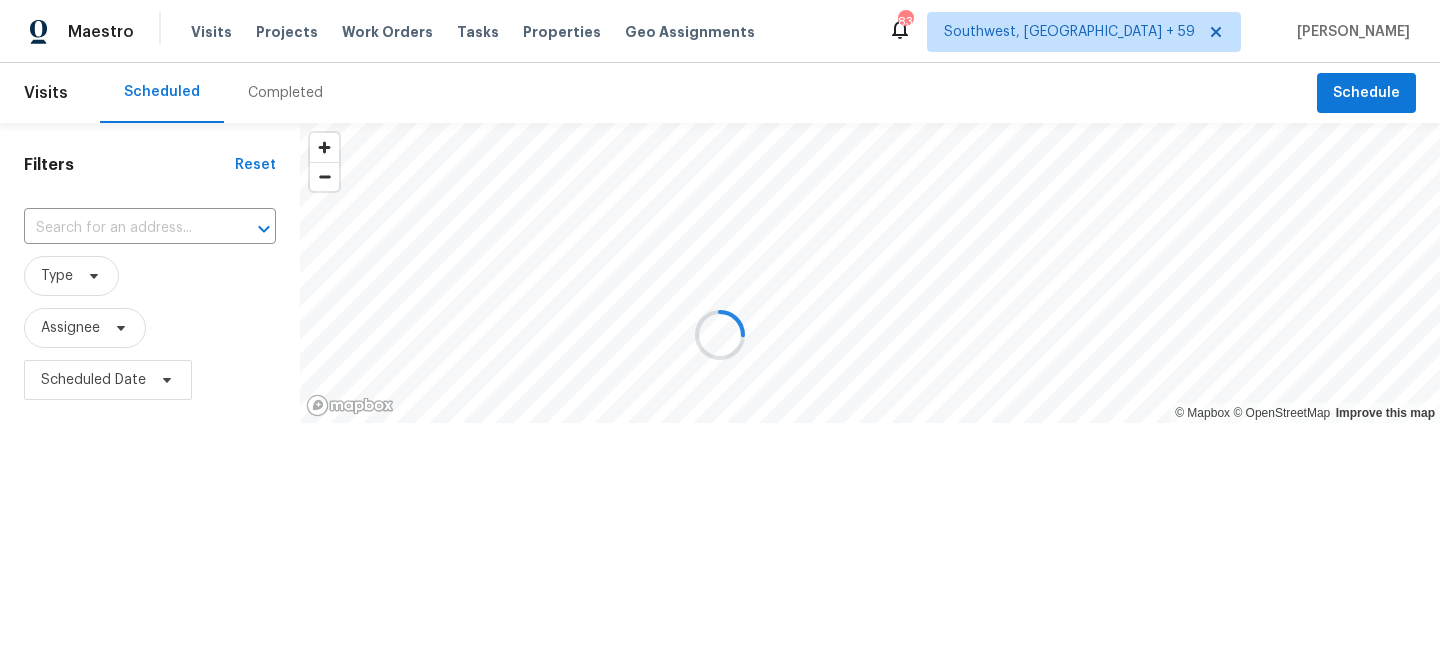 type on "145 Birdie Dr, Hempstead, TX 77445" 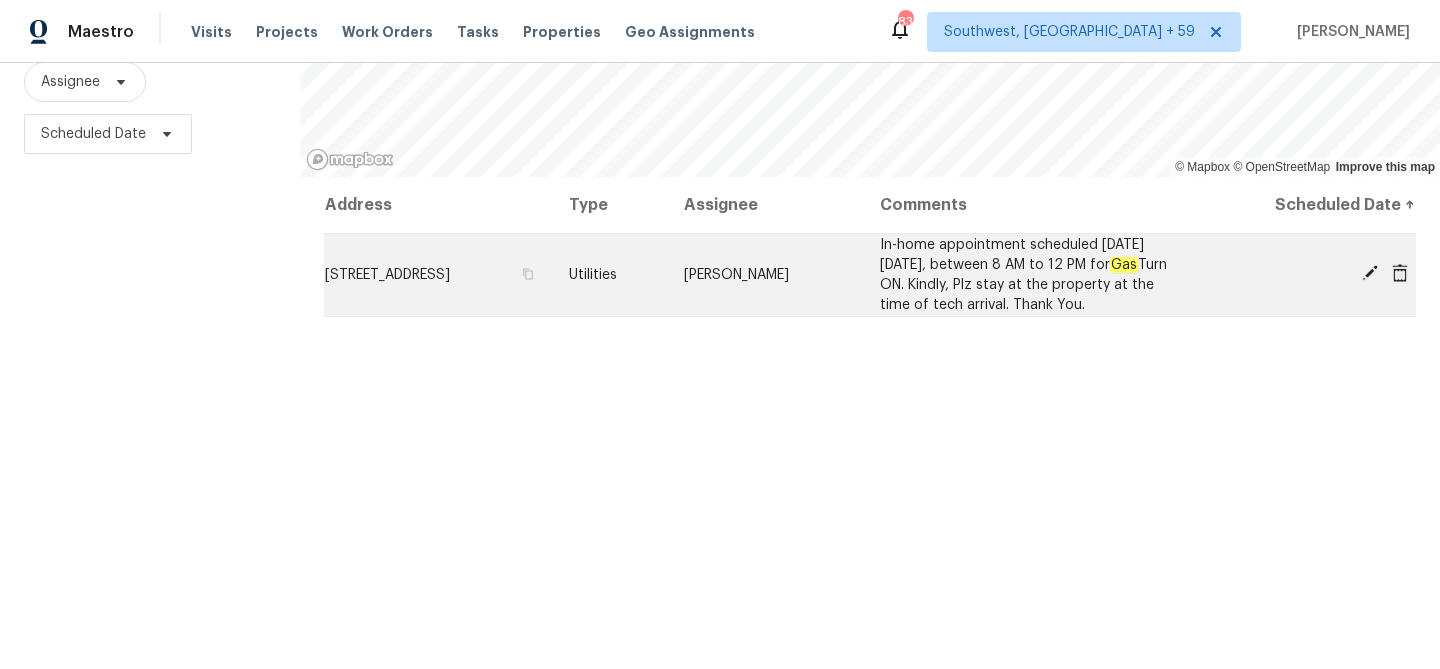 scroll, scrollTop: 228, scrollLeft: 0, axis: vertical 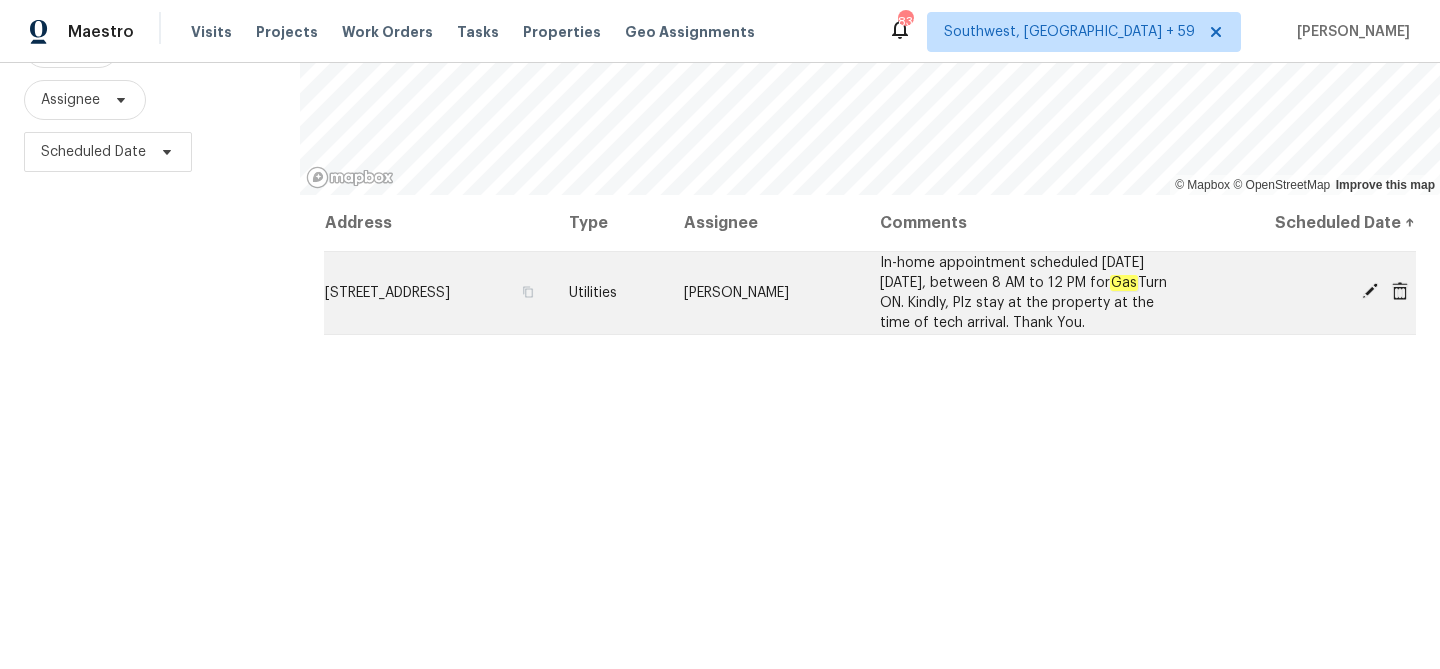 click on "145 Birdie Dr, Hempstead, TX 77445" at bounding box center [387, 293] 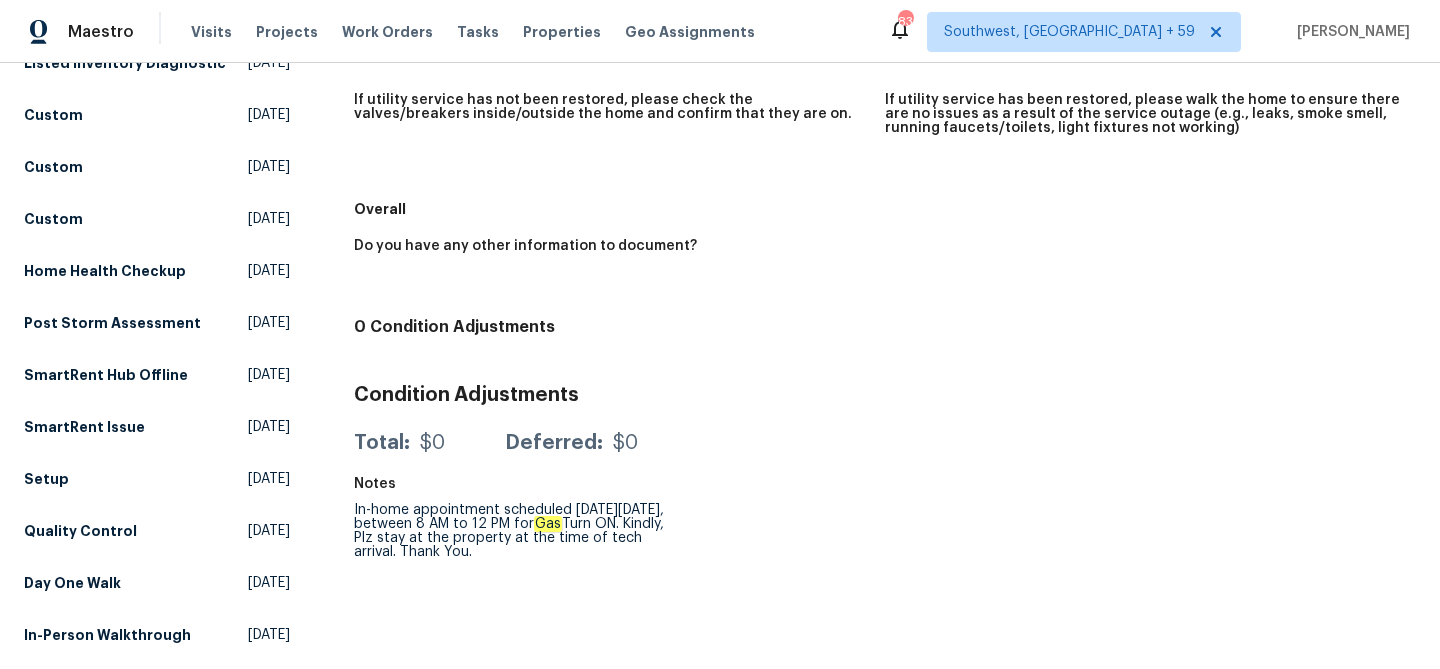scroll, scrollTop: 458, scrollLeft: 0, axis: vertical 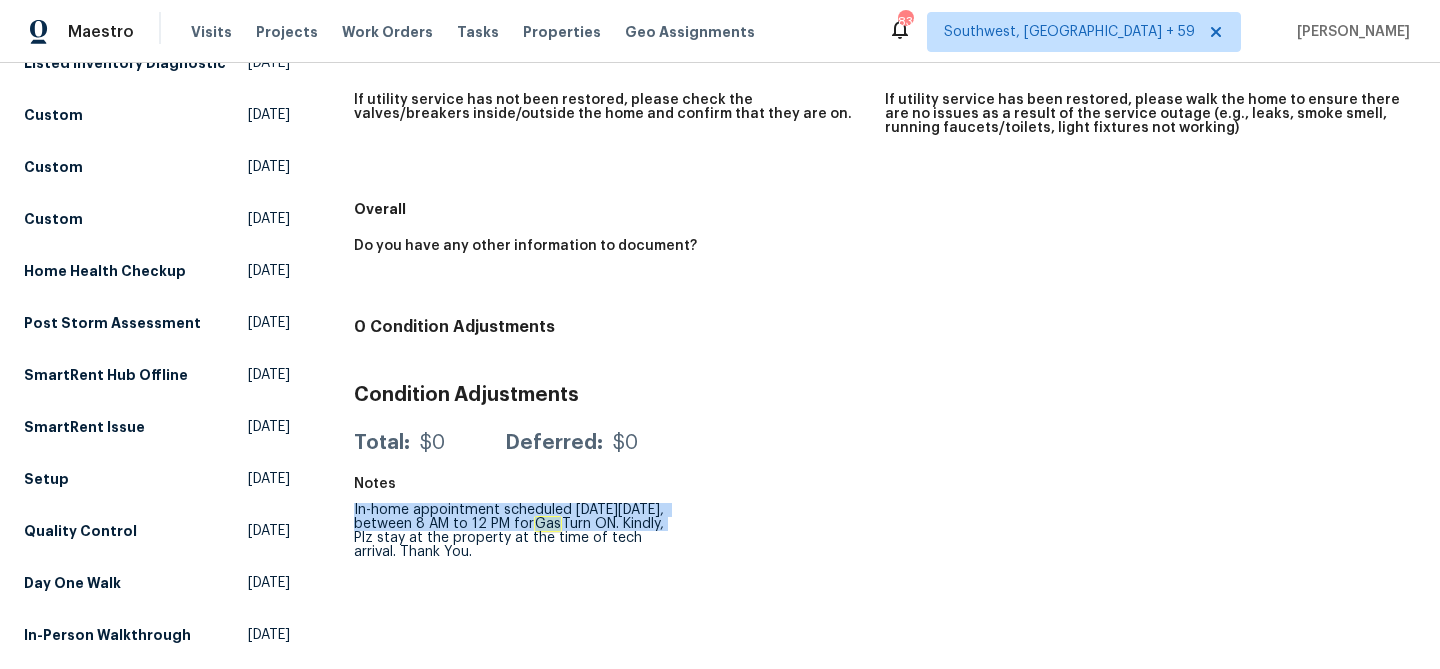 drag, startPoint x: 352, startPoint y: 410, endPoint x: 425, endPoint y: 437, distance: 77.83315 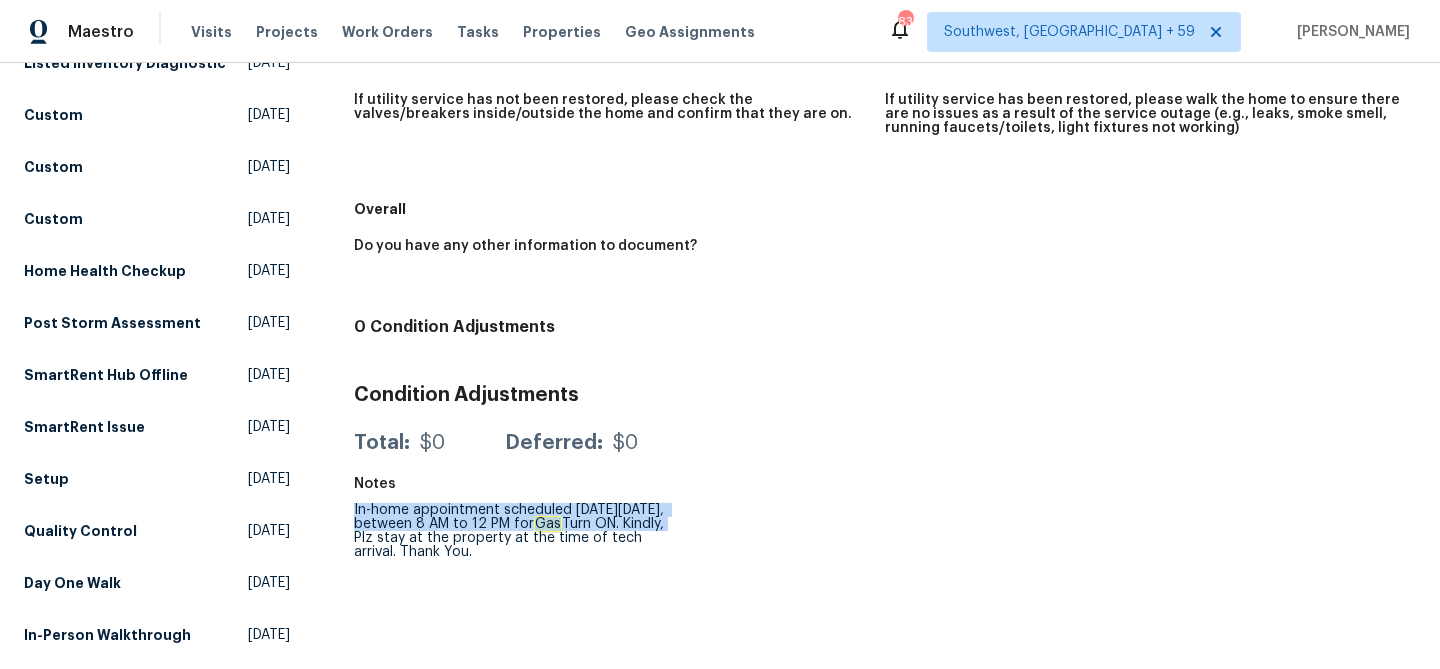 scroll, scrollTop: 0, scrollLeft: 0, axis: both 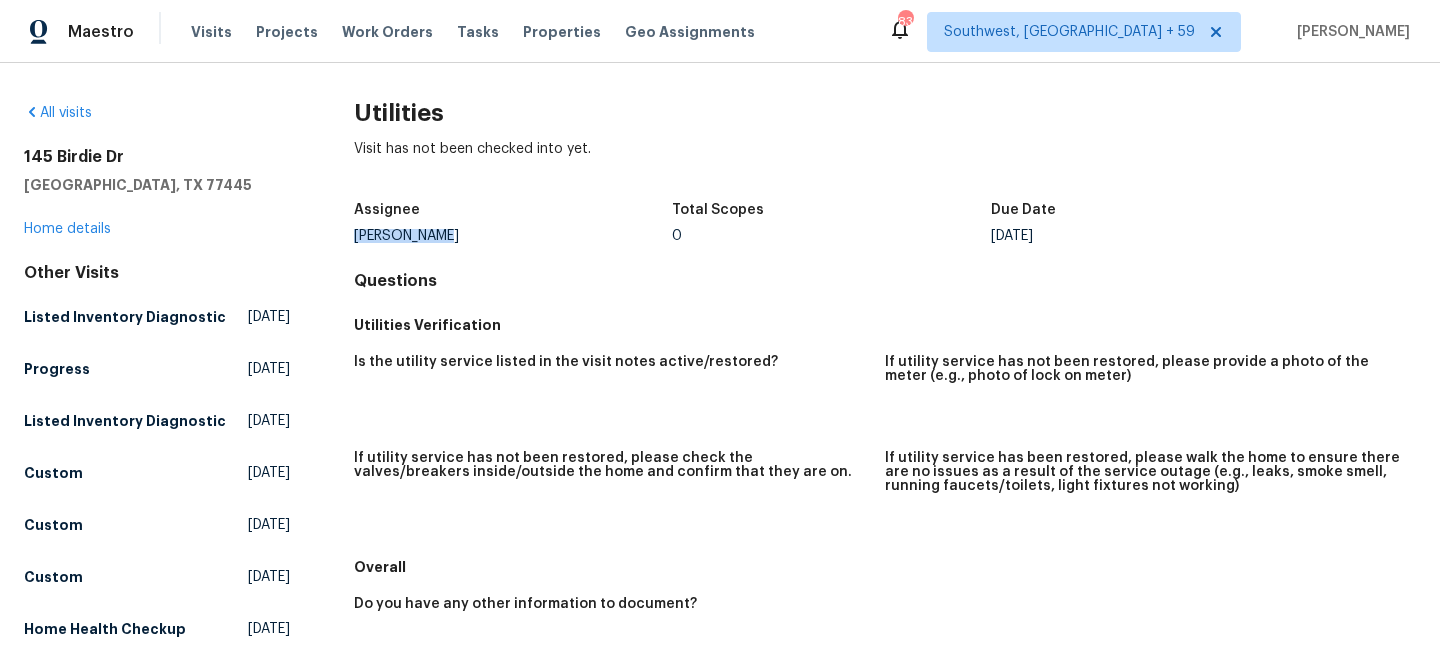 drag, startPoint x: 448, startPoint y: 235, endPoint x: 339, endPoint y: 240, distance: 109.11462 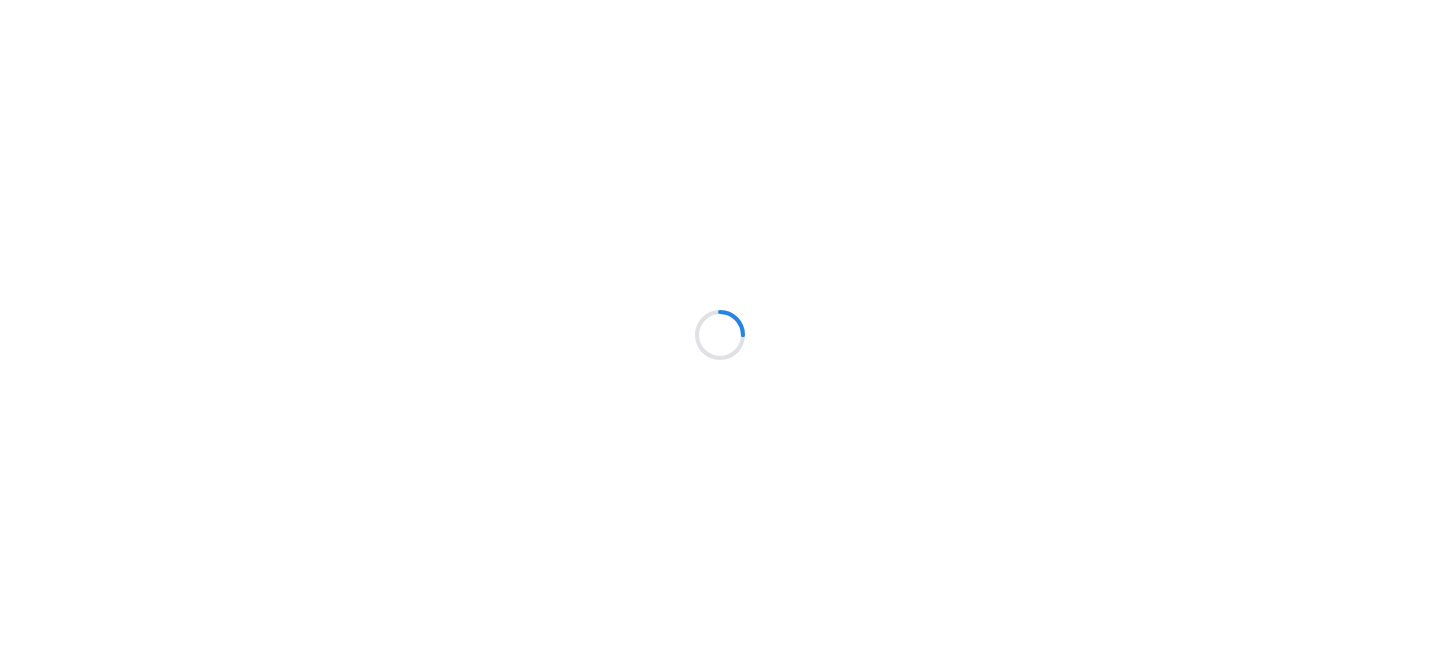 scroll, scrollTop: 0, scrollLeft: 0, axis: both 